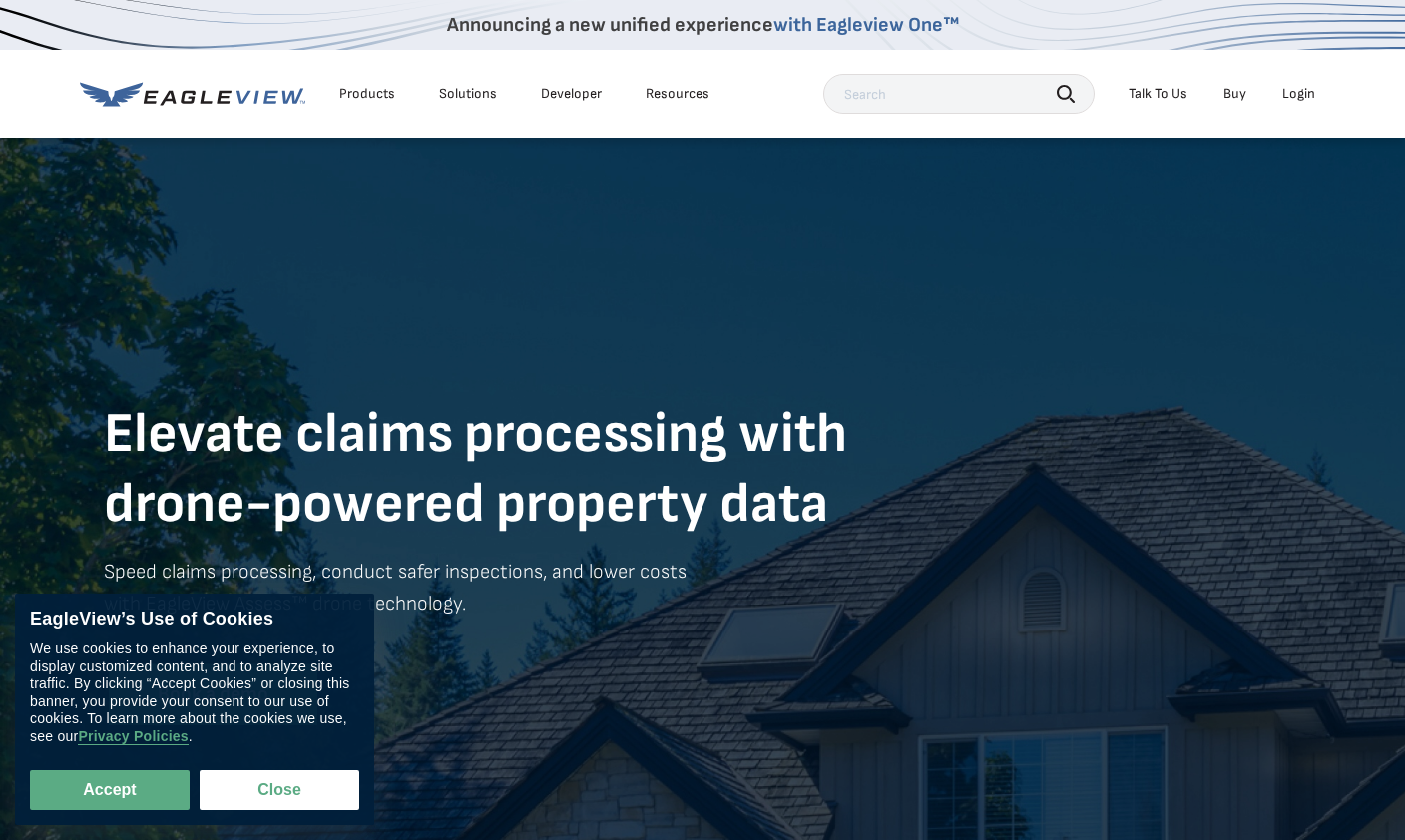 scroll, scrollTop: 0, scrollLeft: 0, axis: both 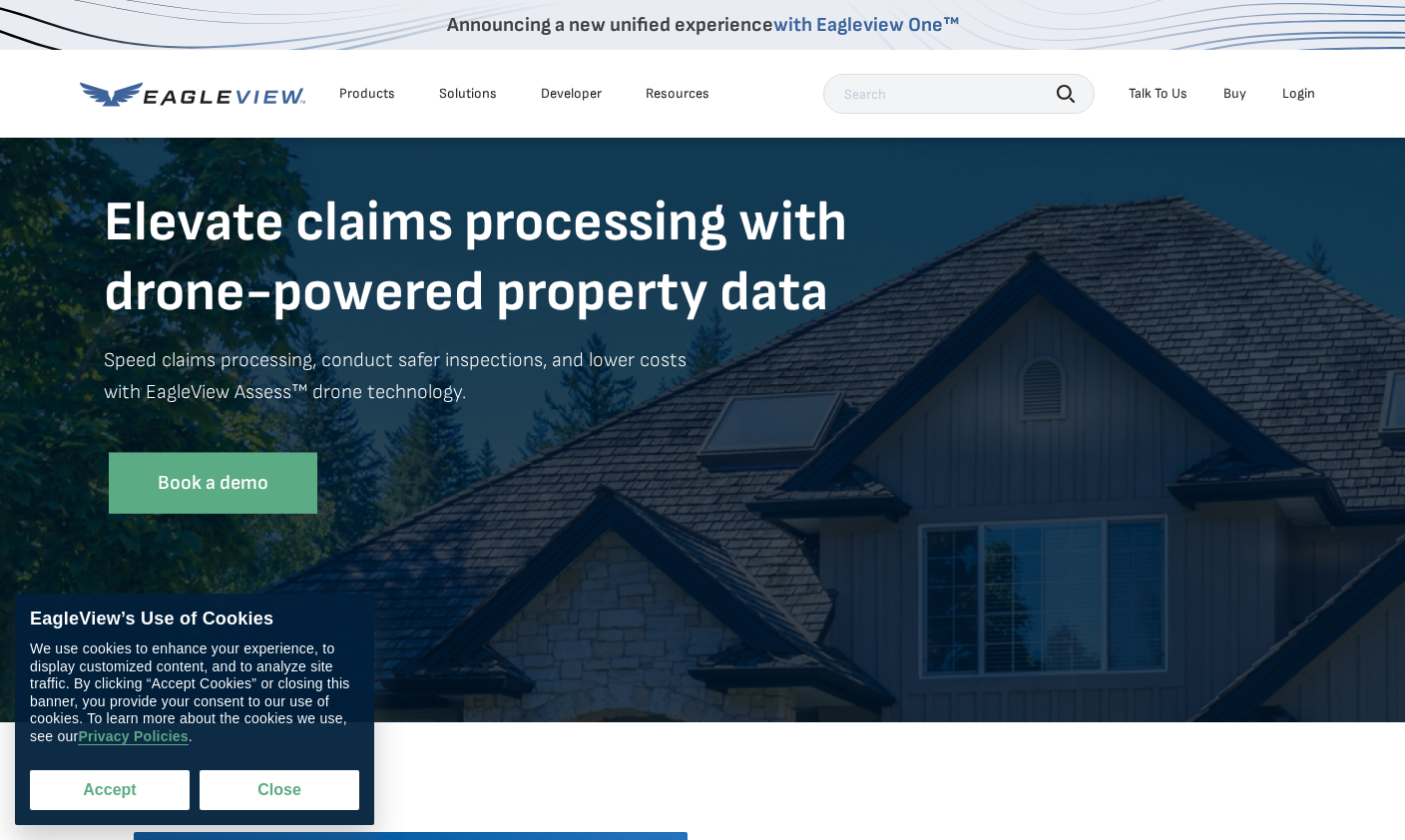 click on "Accept" at bounding box center [110, 790] 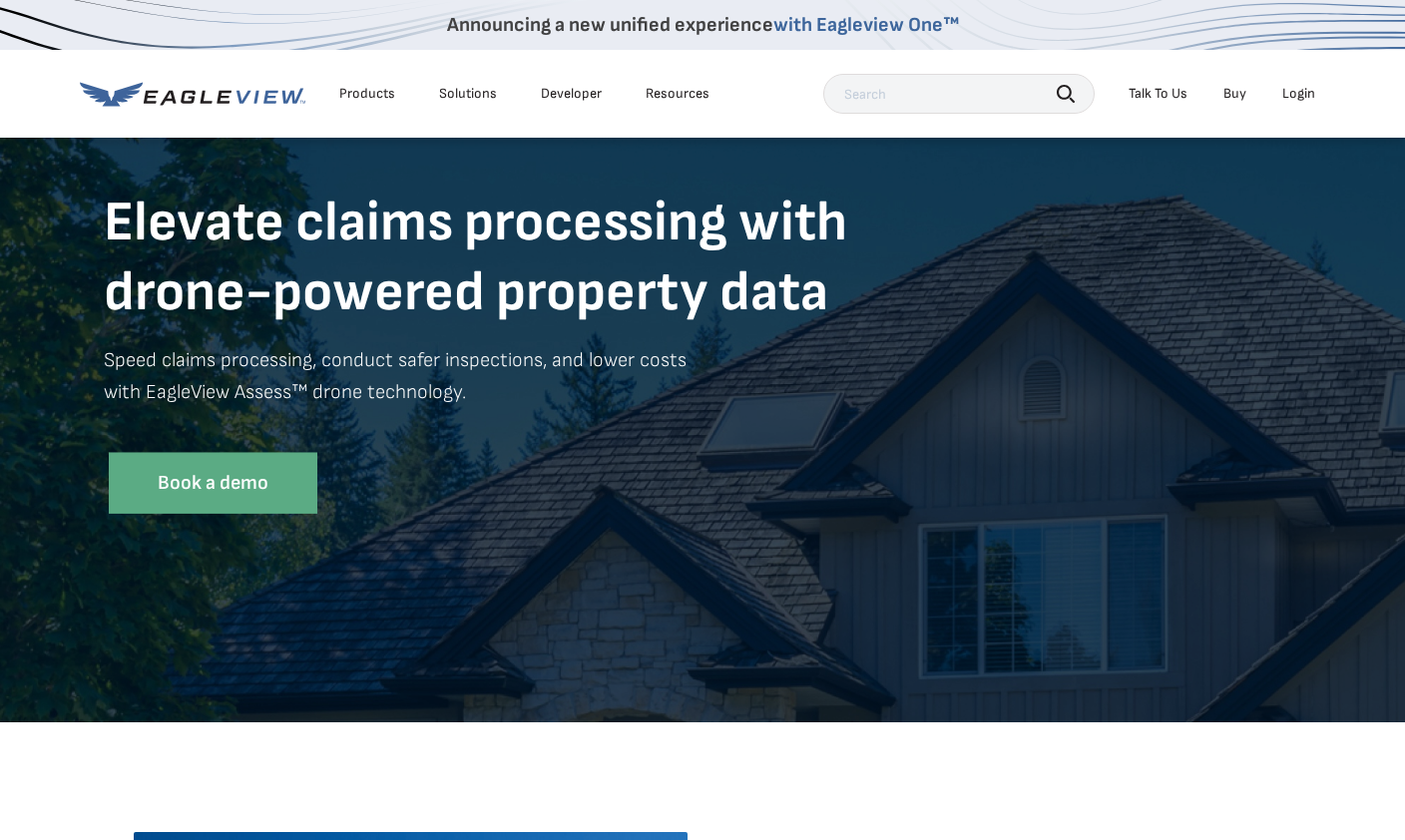 click on "with Eagleview One™" at bounding box center [866, 25] 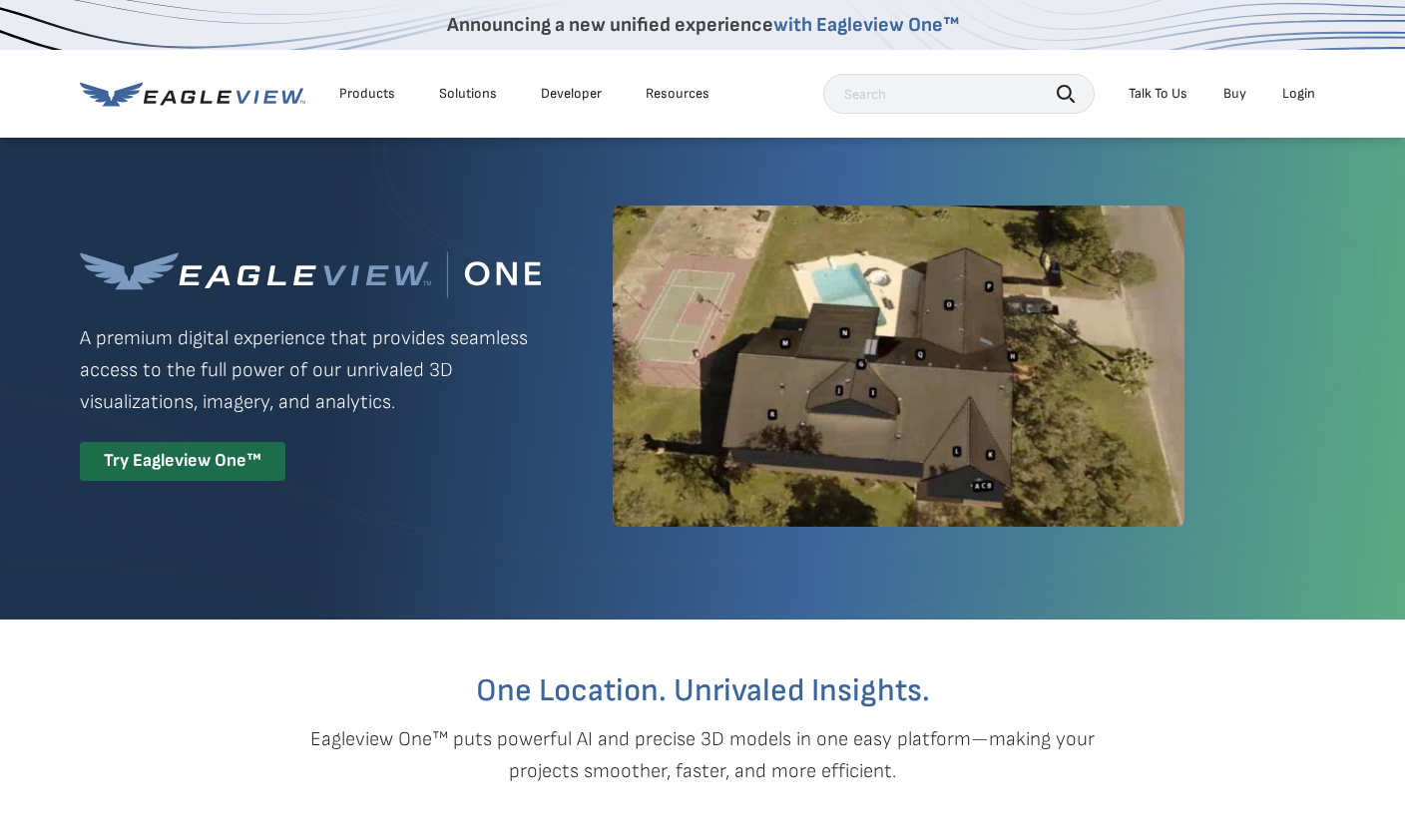 scroll, scrollTop: 0, scrollLeft: 0, axis: both 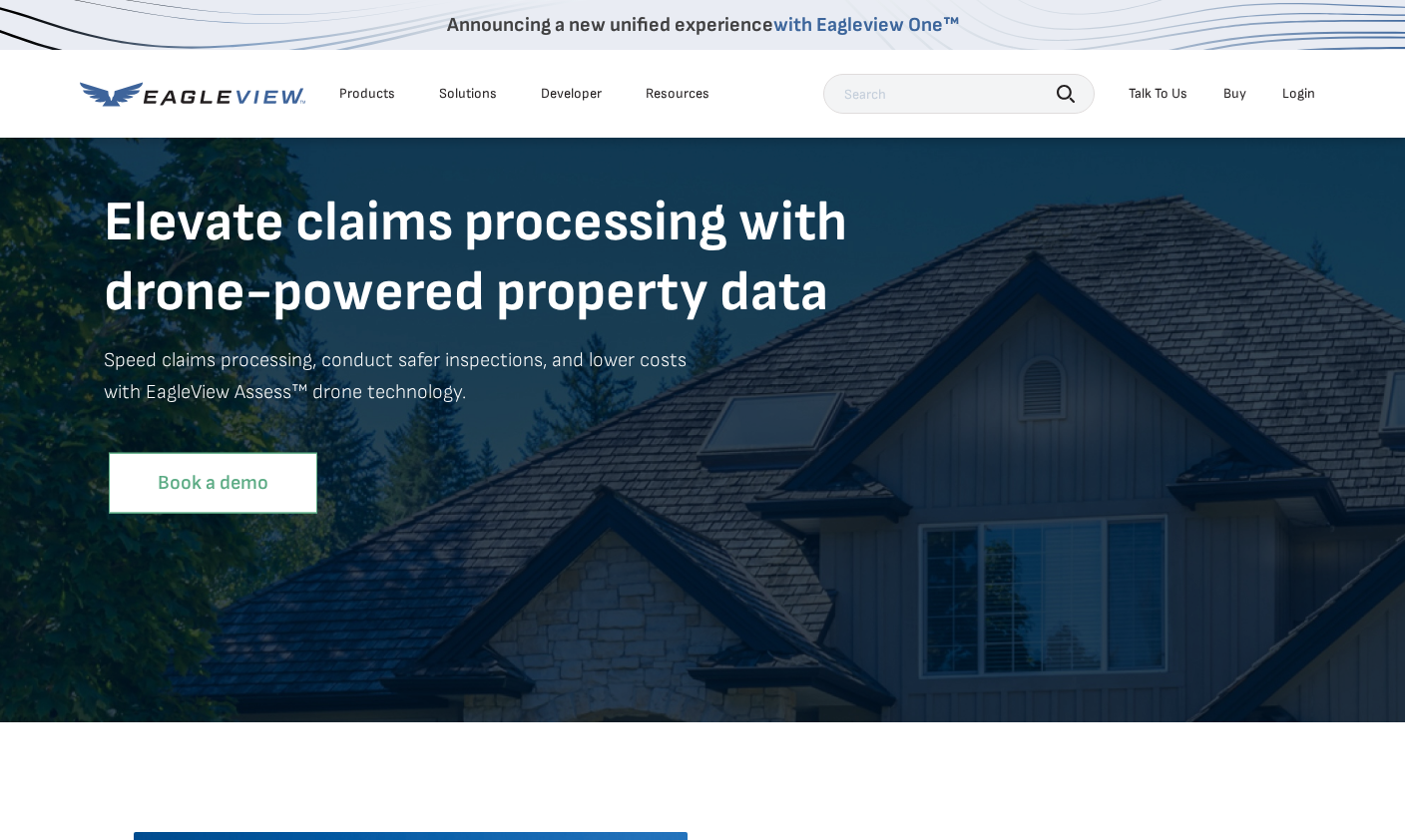 click on "Book a demo" at bounding box center [213, 483] 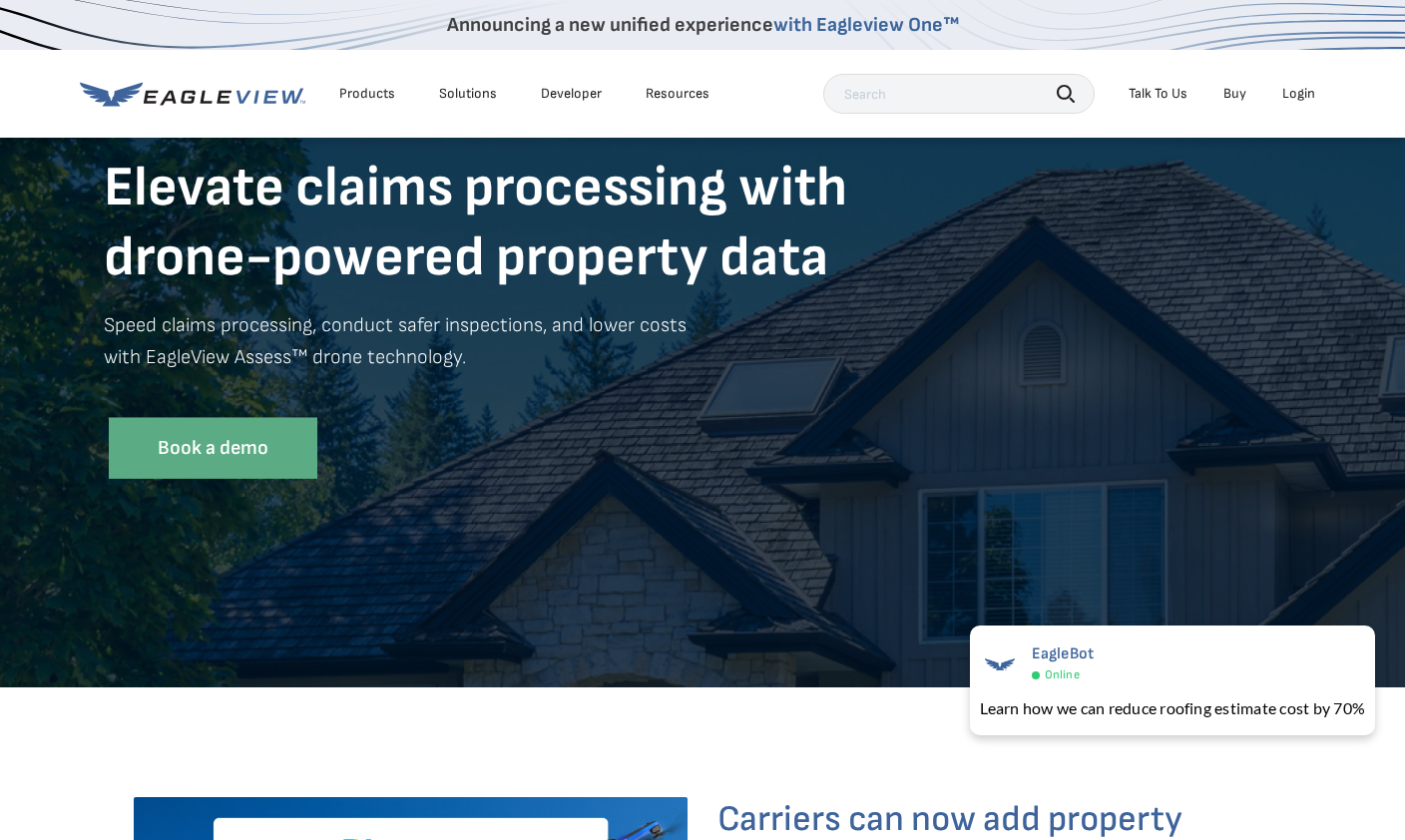 scroll, scrollTop: 250, scrollLeft: 0, axis: vertical 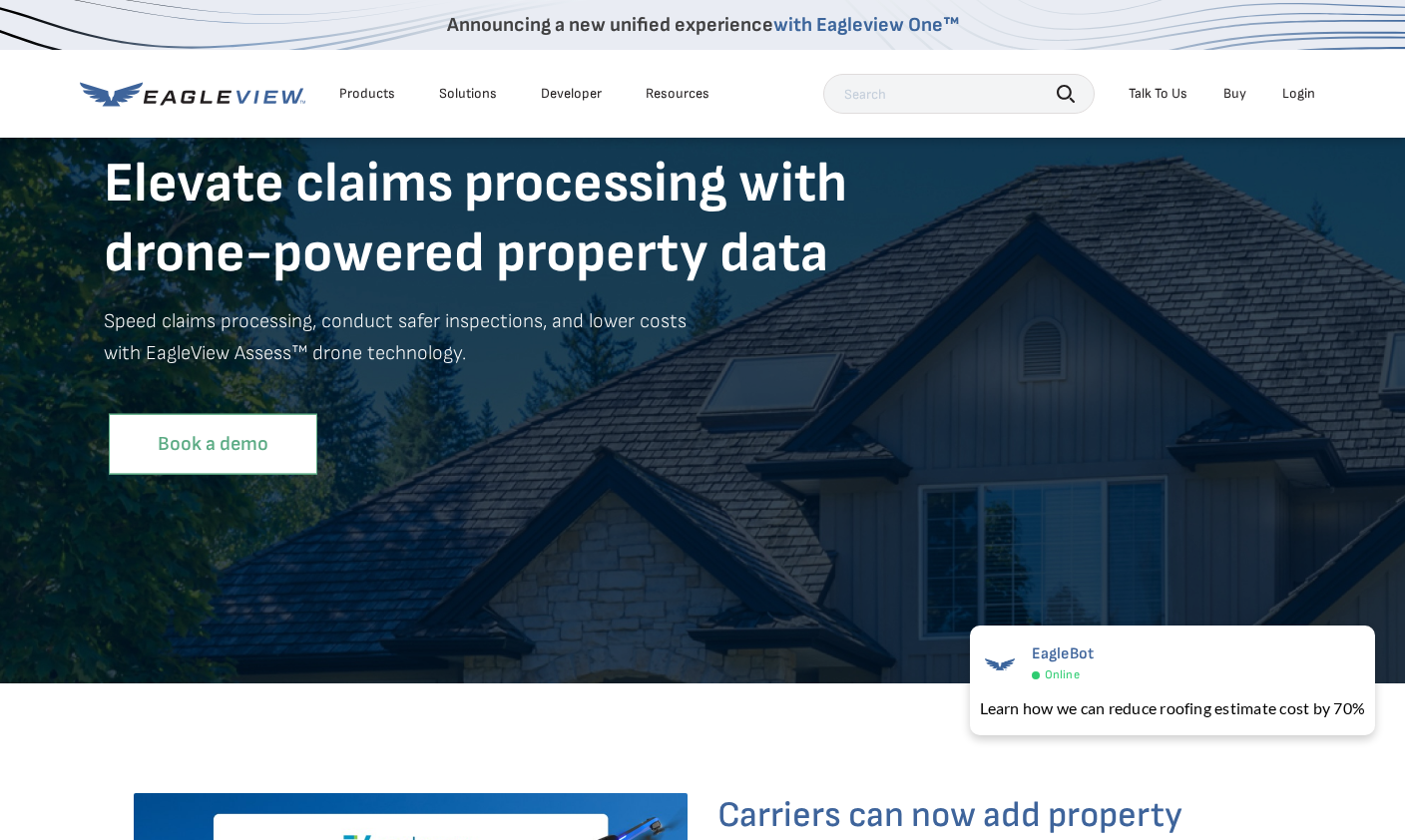 click on "Book a demo" at bounding box center (213, 444) 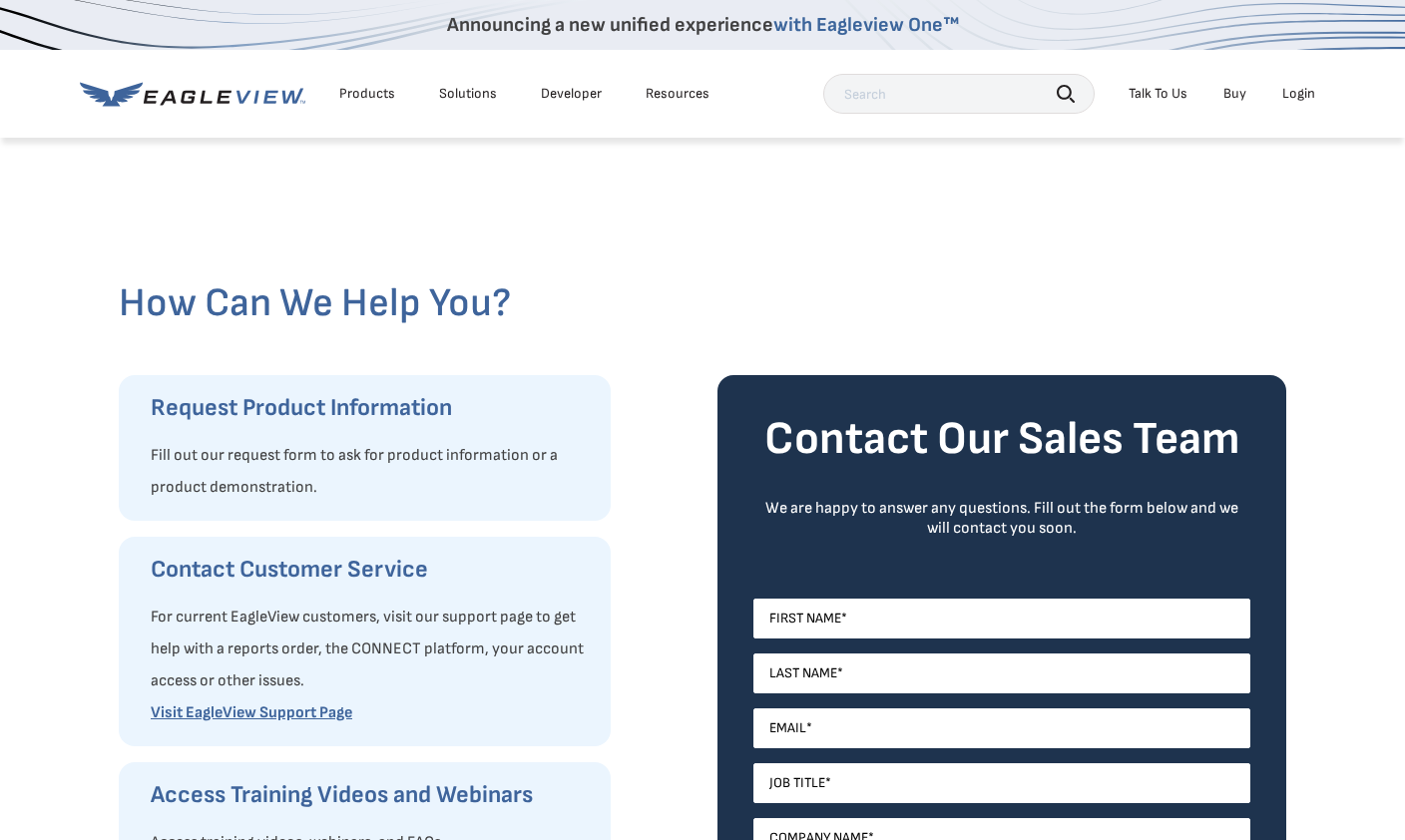 scroll, scrollTop: 0, scrollLeft: 0, axis: both 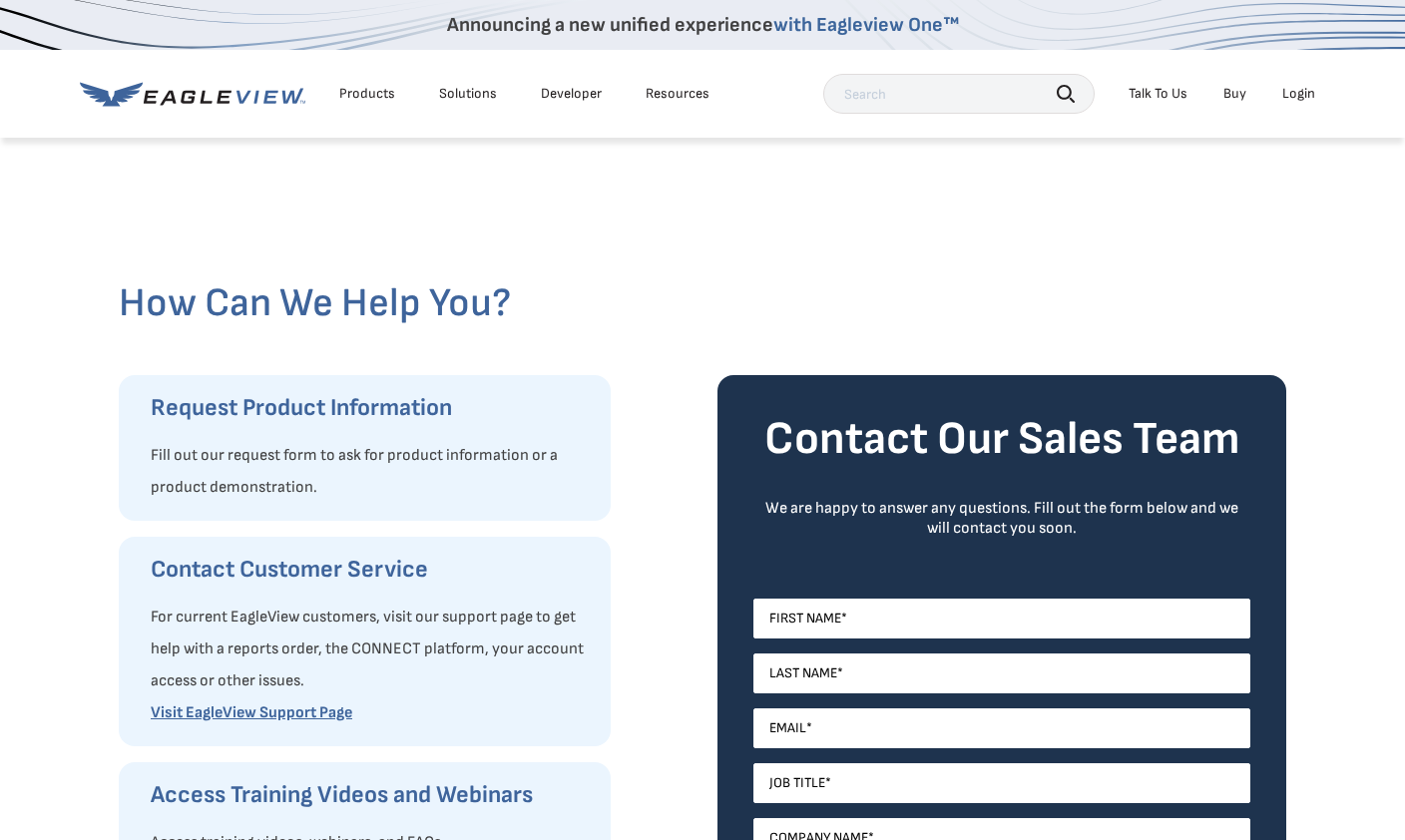 click on "First Name" at bounding box center (805, 619) 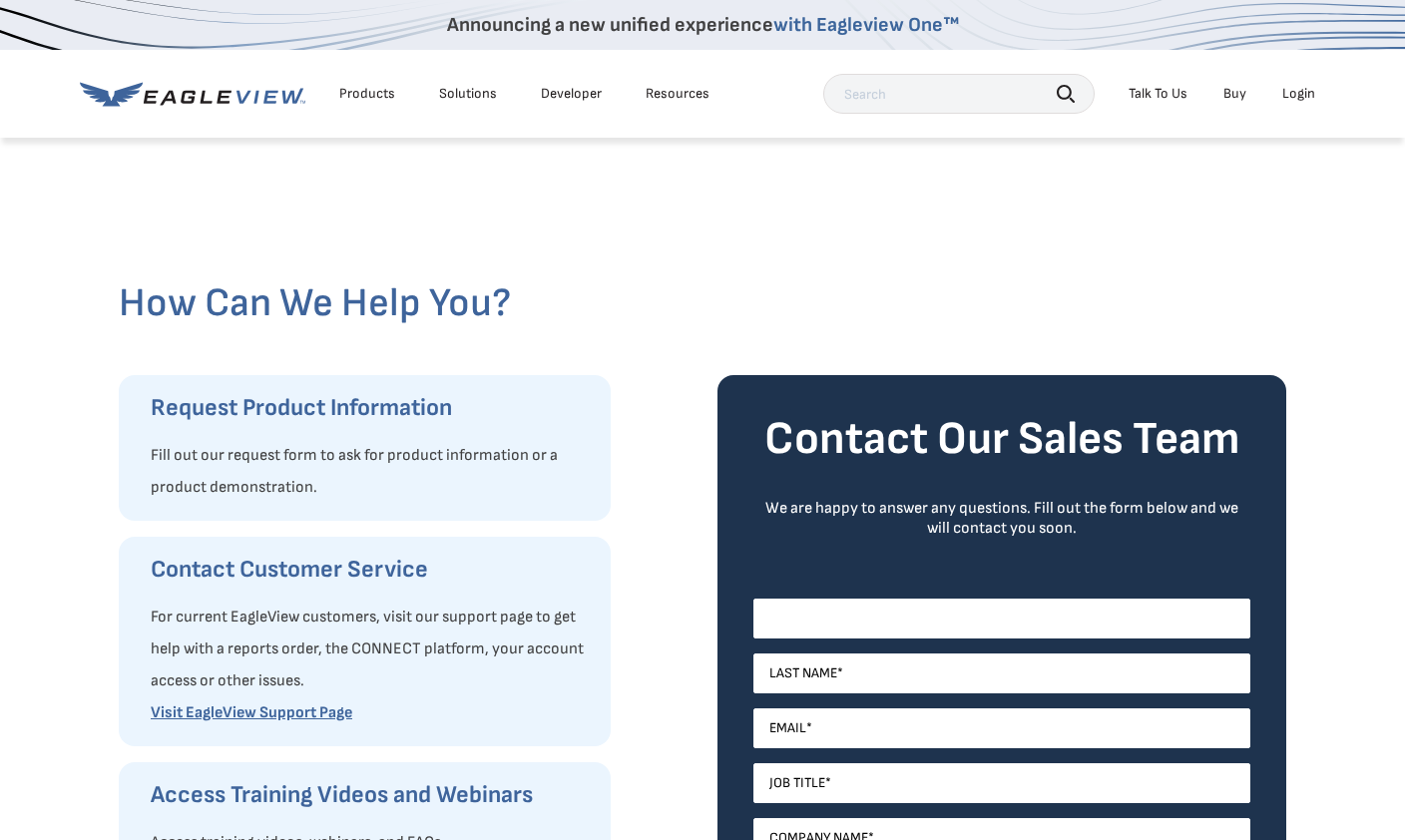 click on "First Name *" at bounding box center (1002, 619) 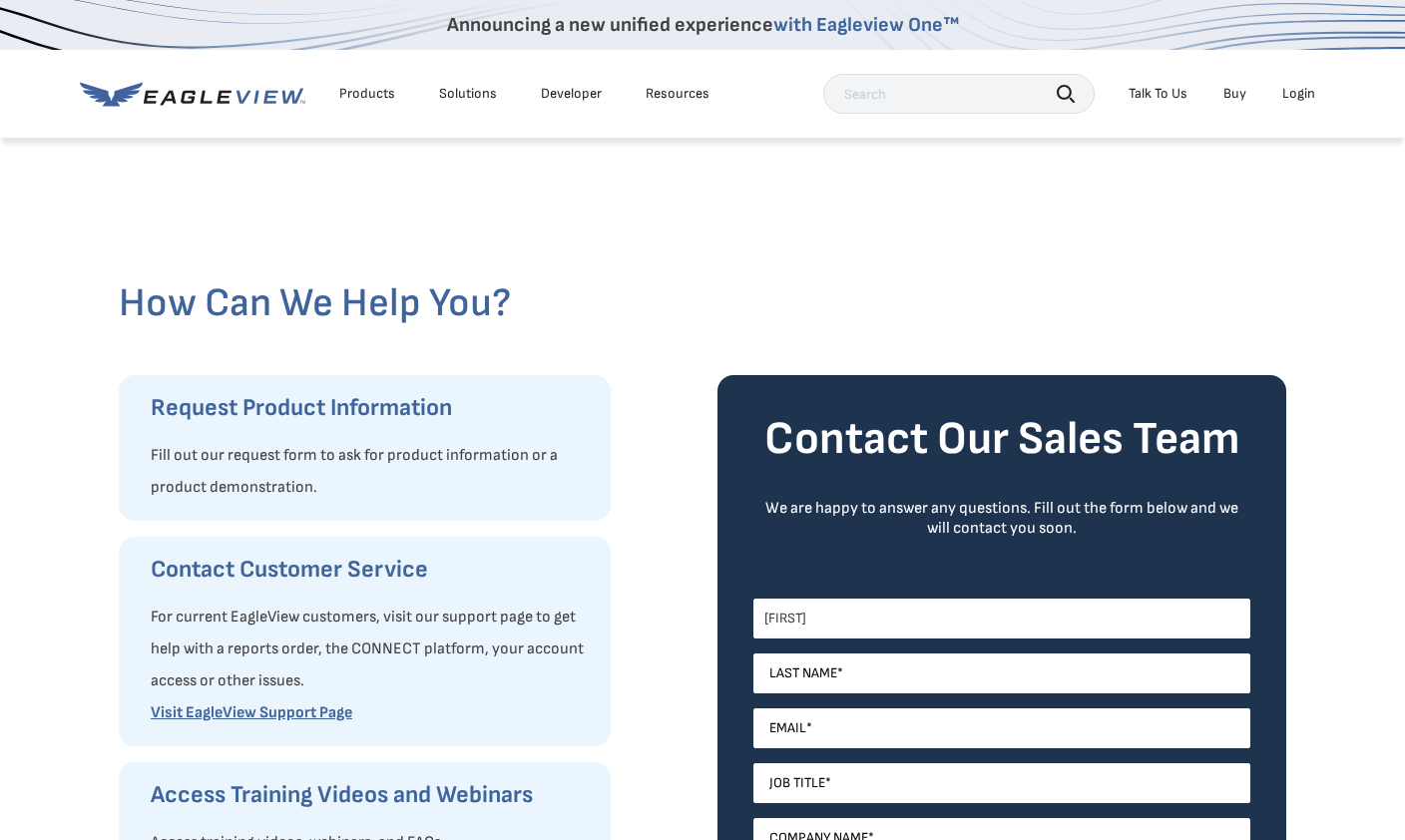 type on "[FIRST]" 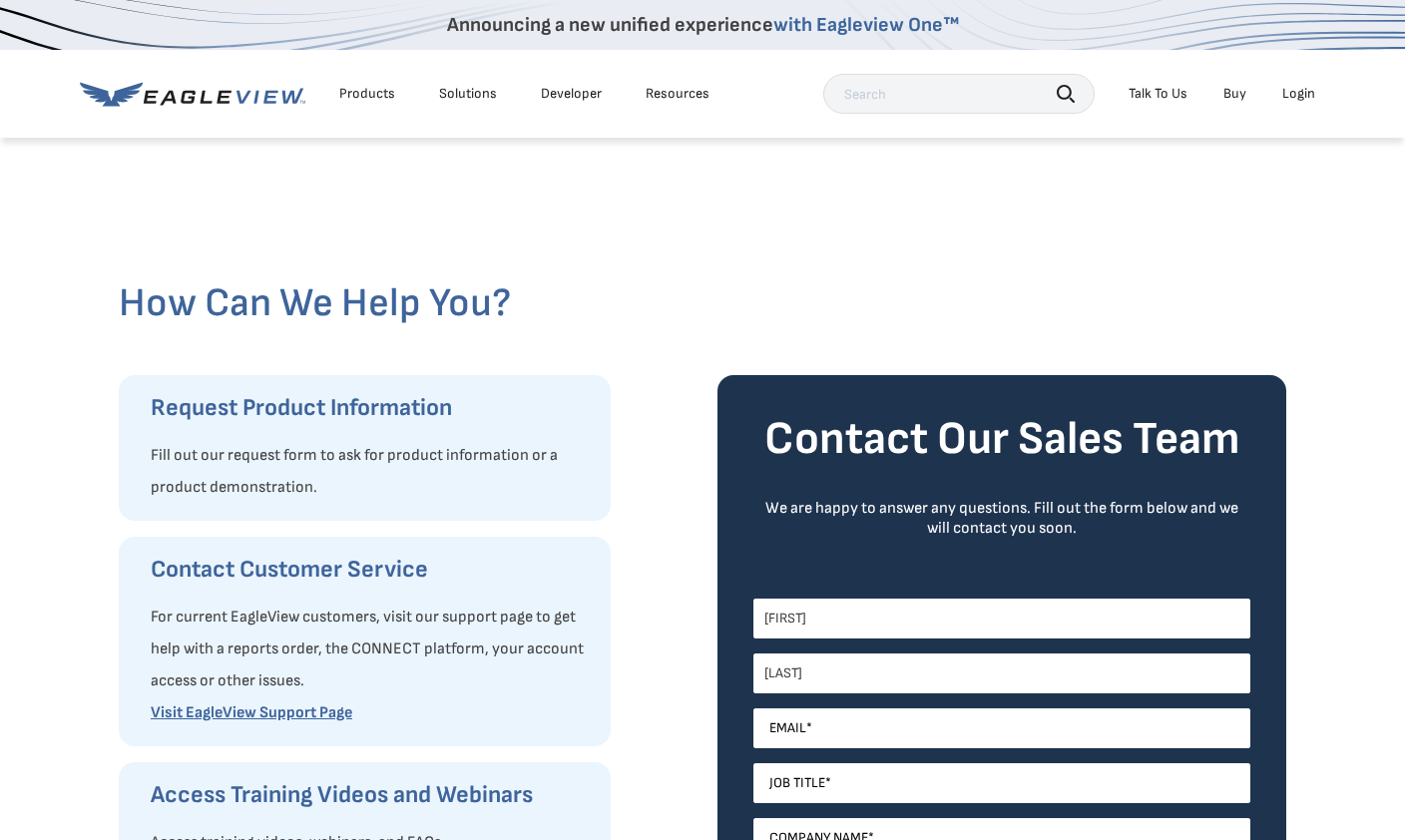 type on "[LAST]" 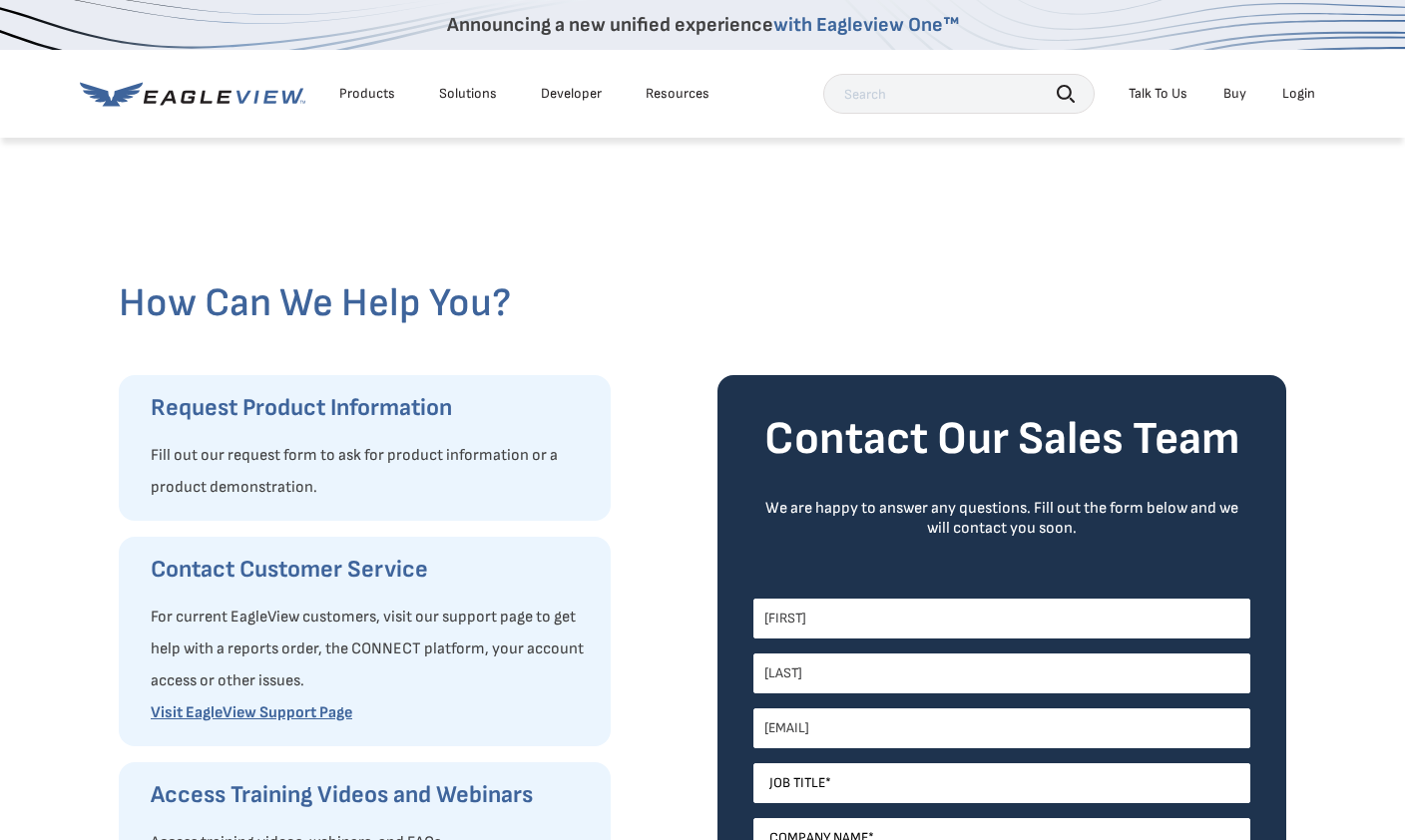 type on "[EMAIL]" 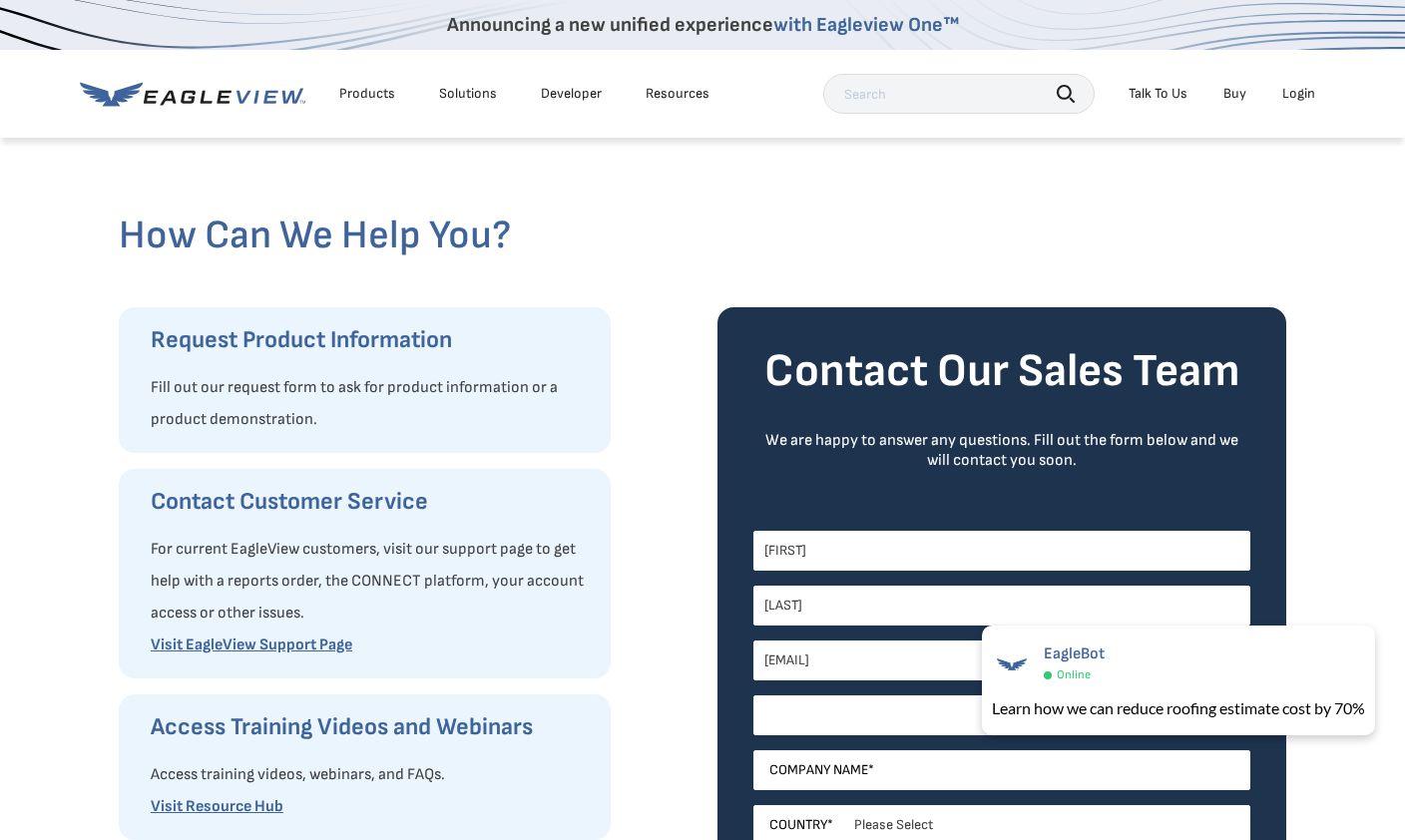 scroll, scrollTop: 93, scrollLeft: 0, axis: vertical 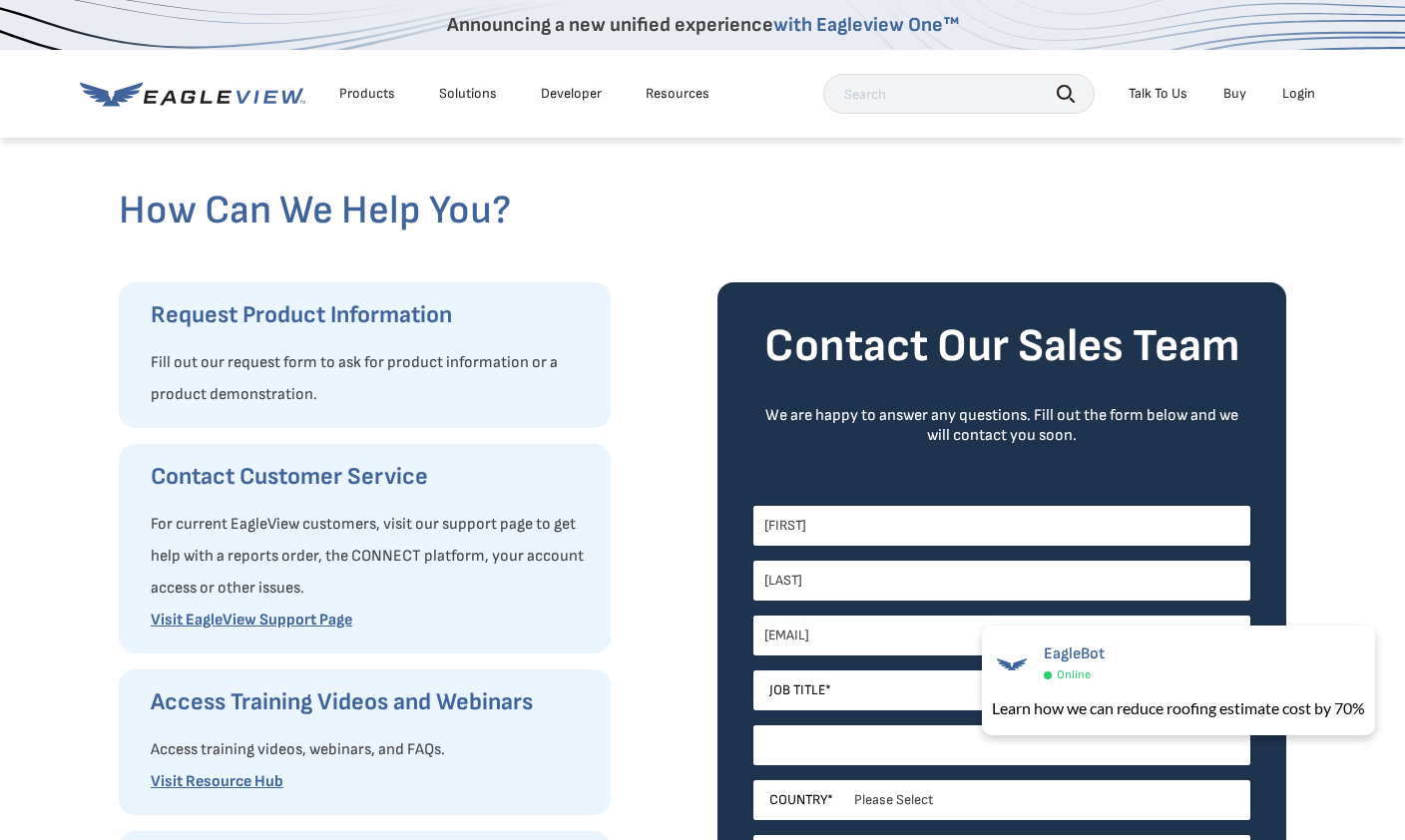 click on "Company Name *" at bounding box center [1002, 745] 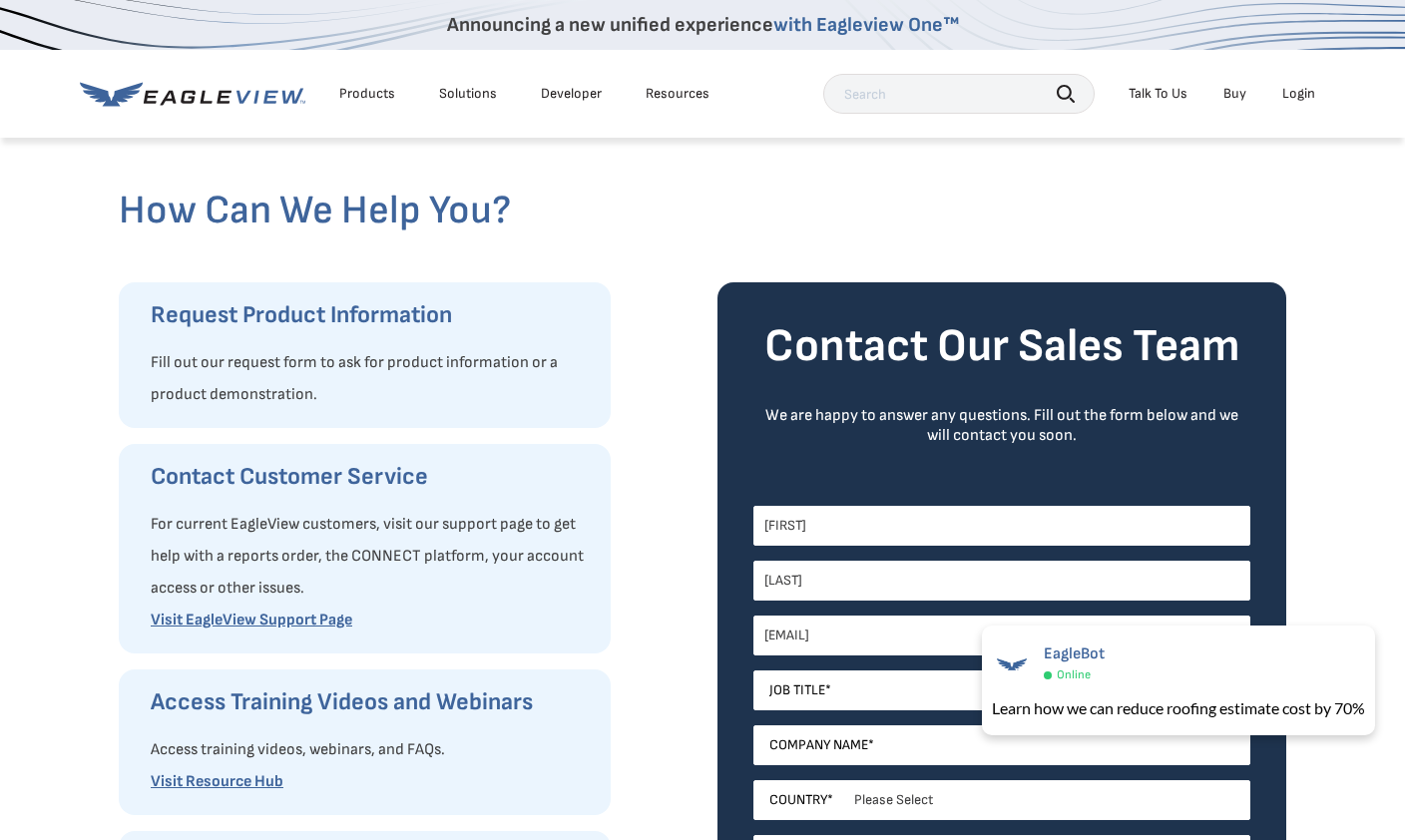 click on "Job Title" at bounding box center [797, 690] 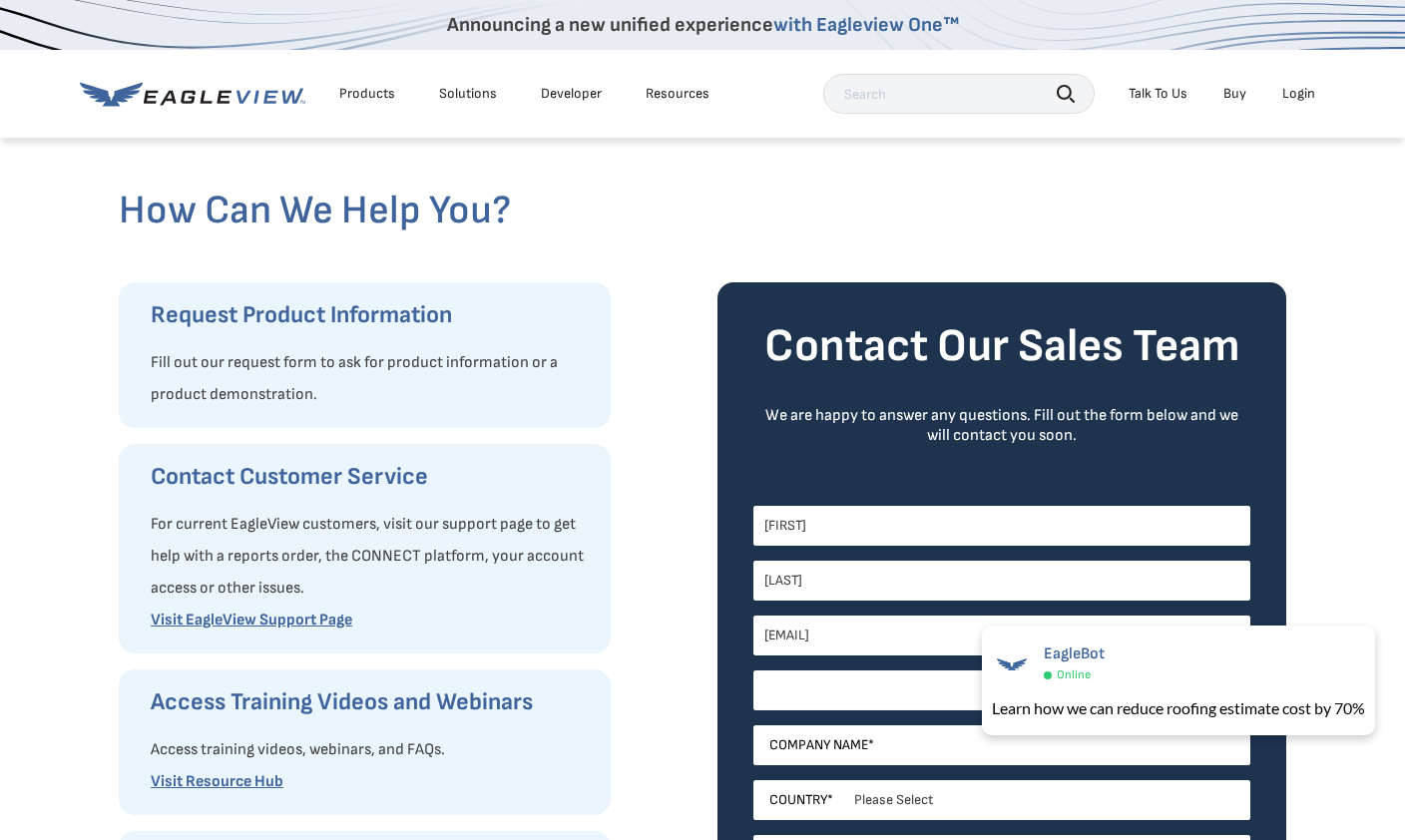 click on "Job Title *" at bounding box center [1002, 690] 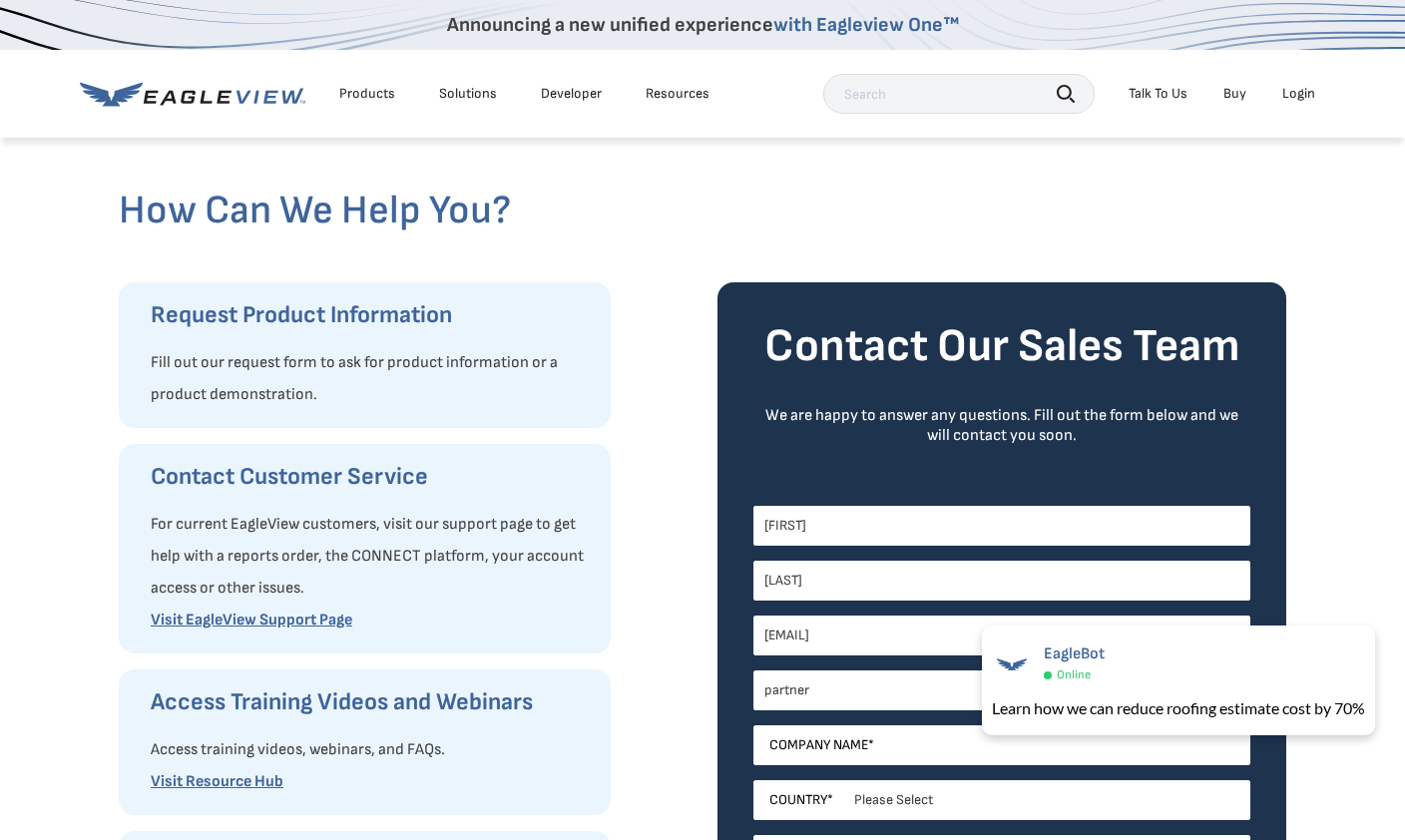type on "partner" 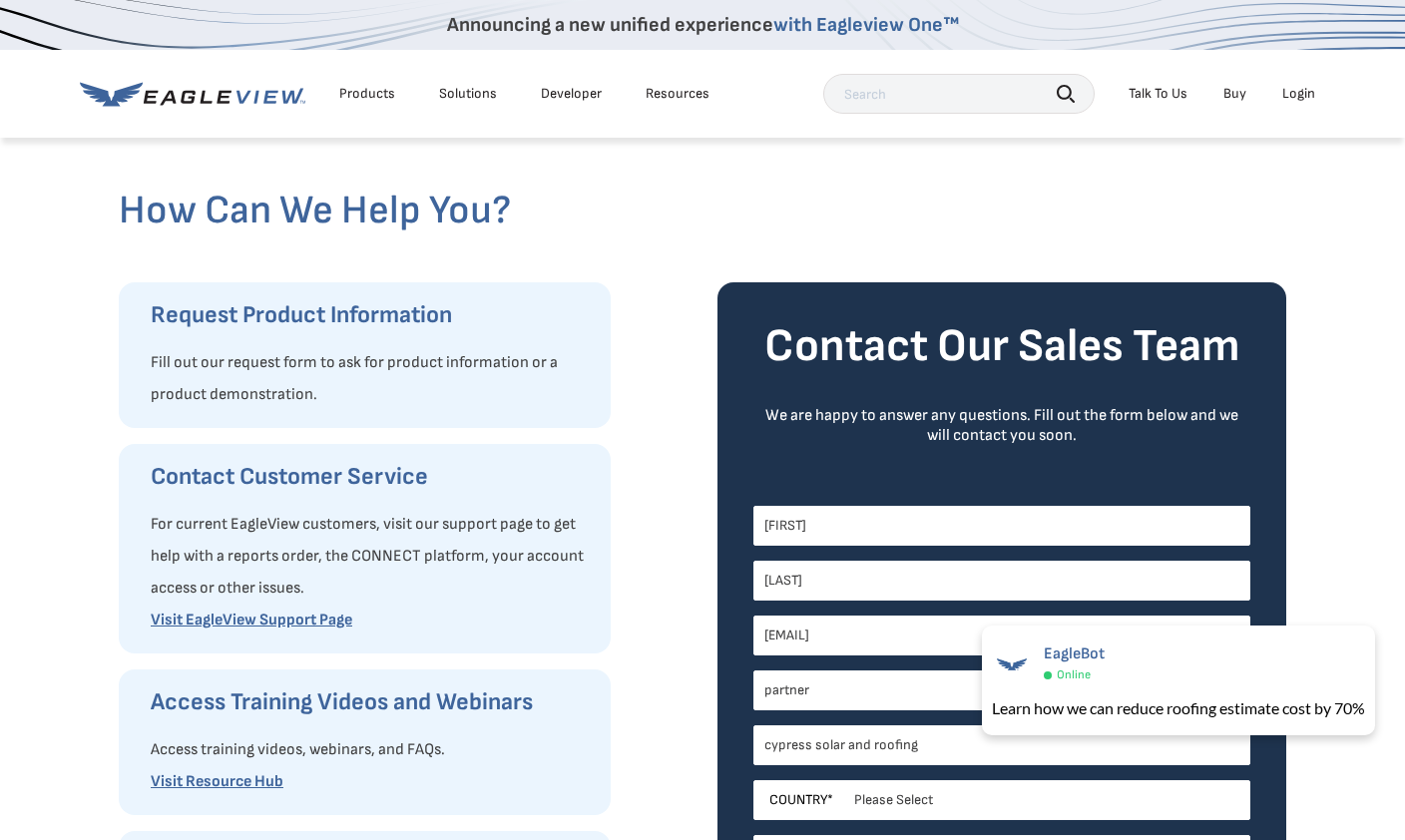 type on "cypress solar and roofing" 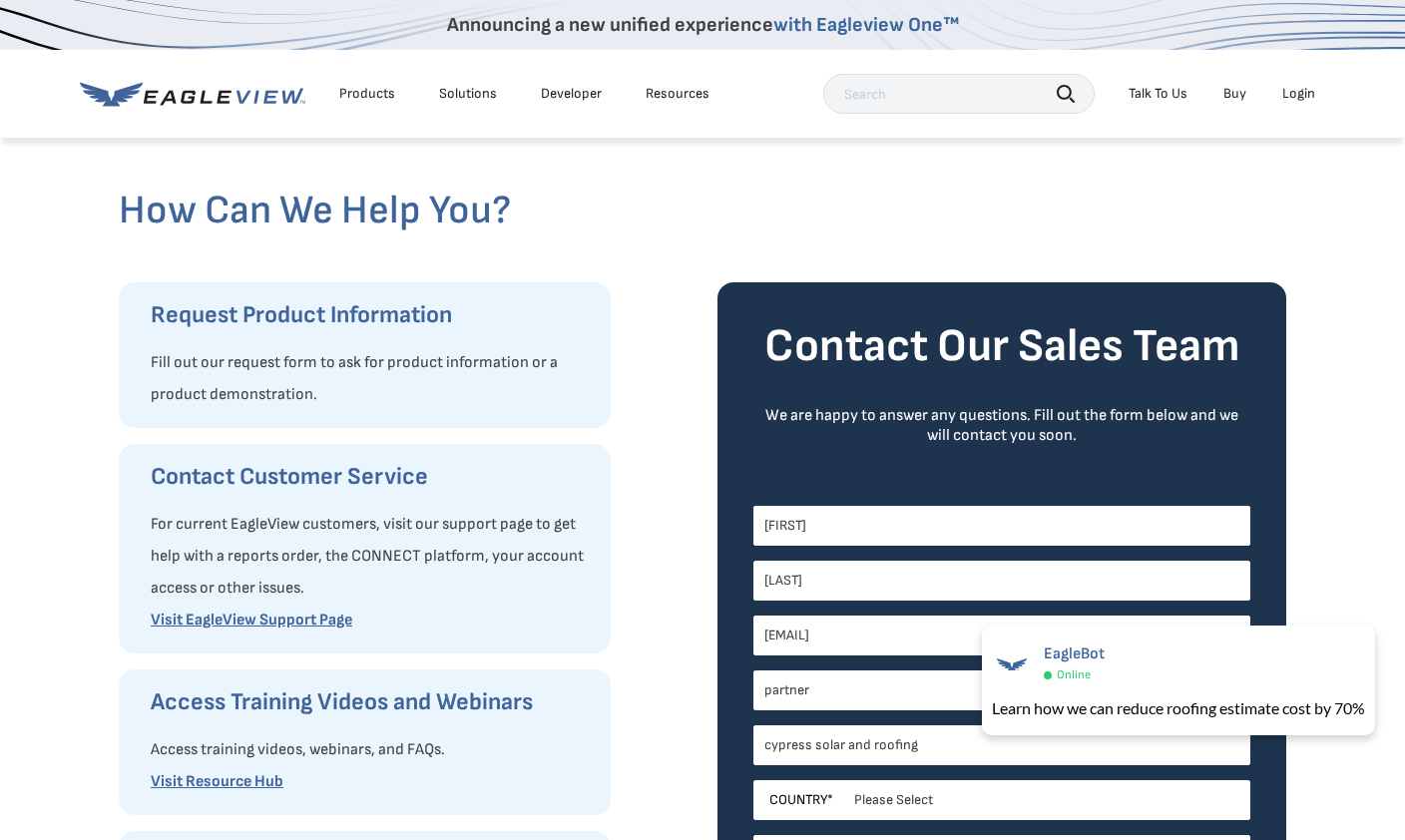 click on "Please Select United States Canada Australia India United Kingdom Other Aruba Czechia Guam" at bounding box center [1002, 800] 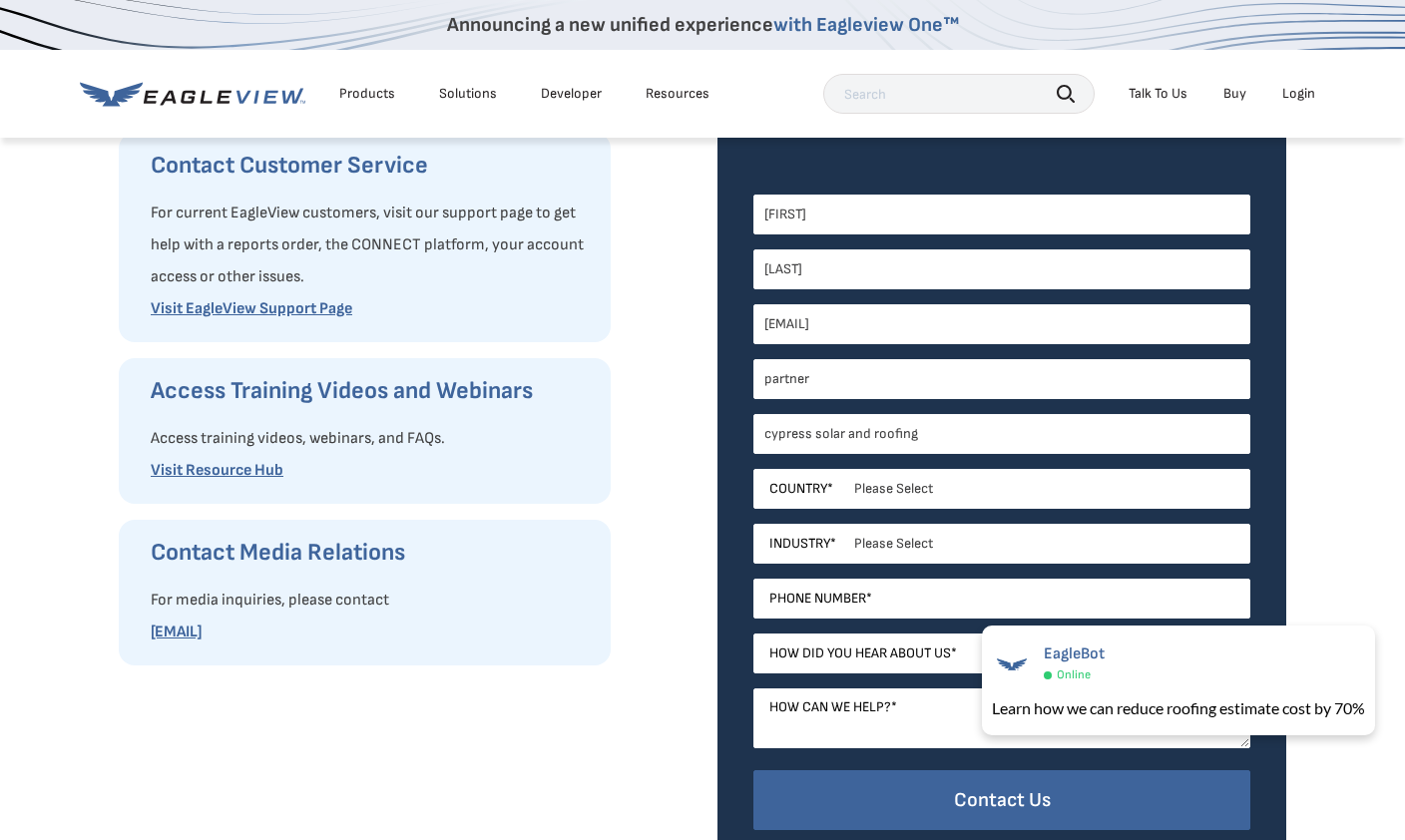 scroll, scrollTop: 409, scrollLeft: 0, axis: vertical 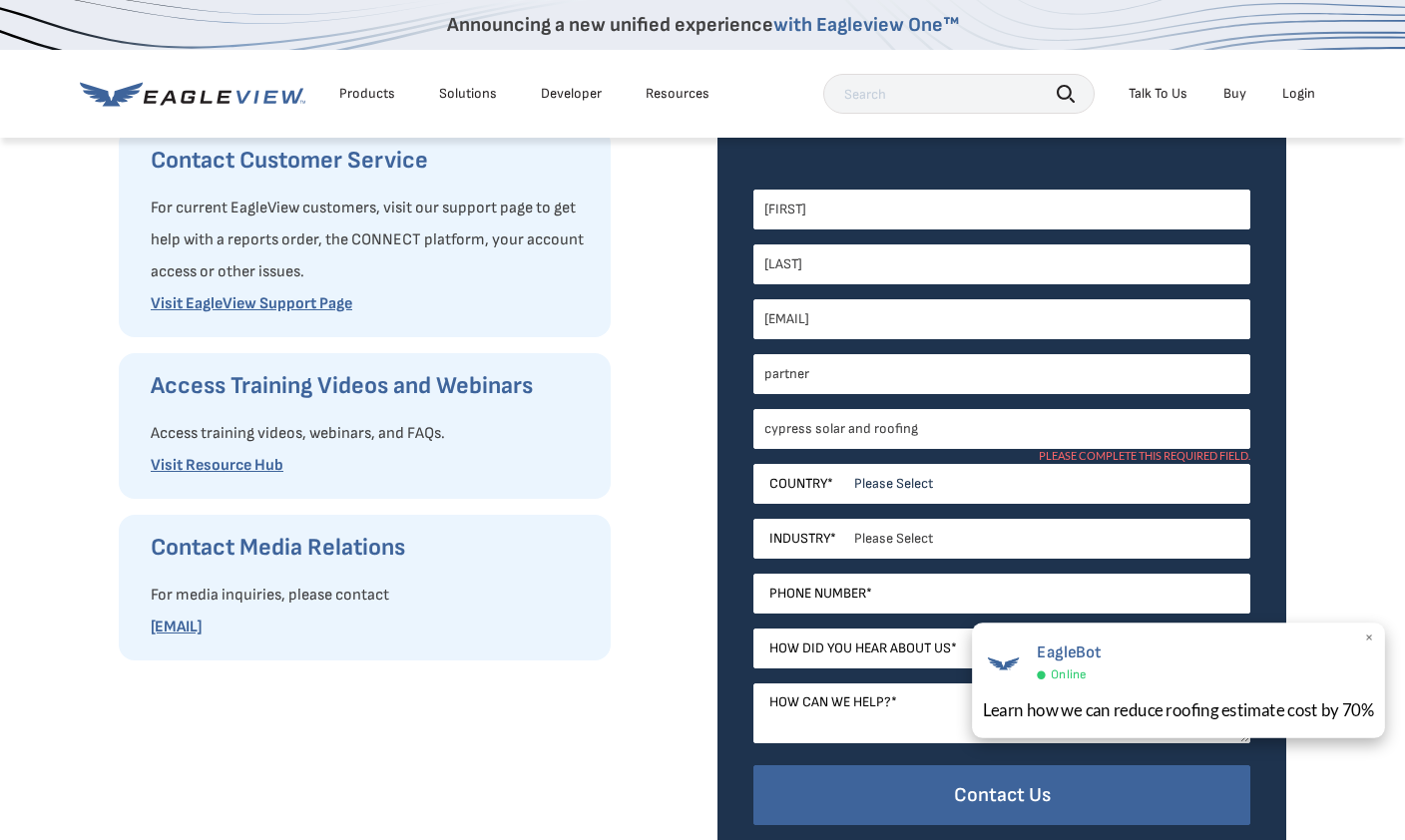 click on "×" at bounding box center [1369, 638] 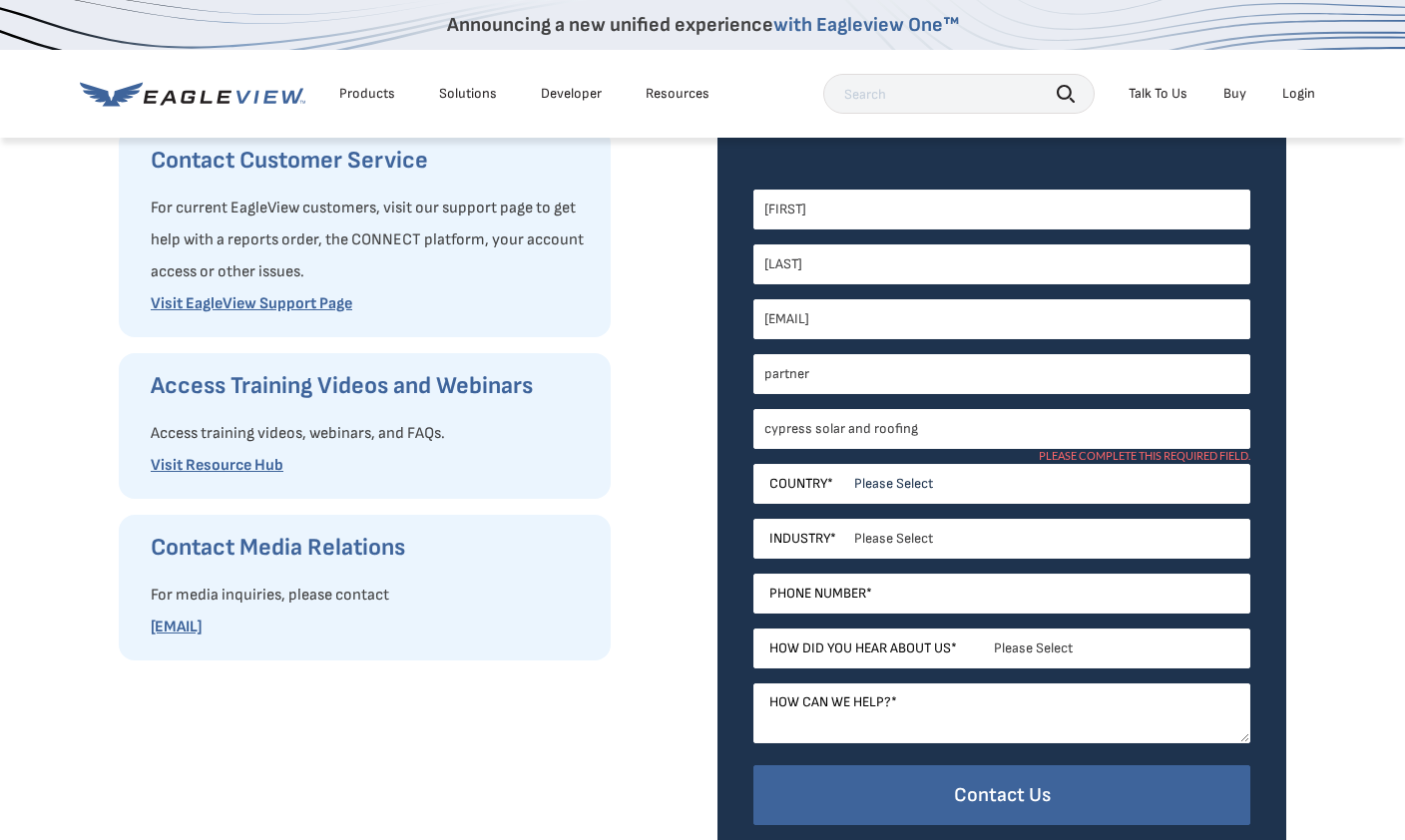 click on "Please Select United States Canada Australia India United Kingdom Other Aruba Czechia Guam" at bounding box center [1002, 484] 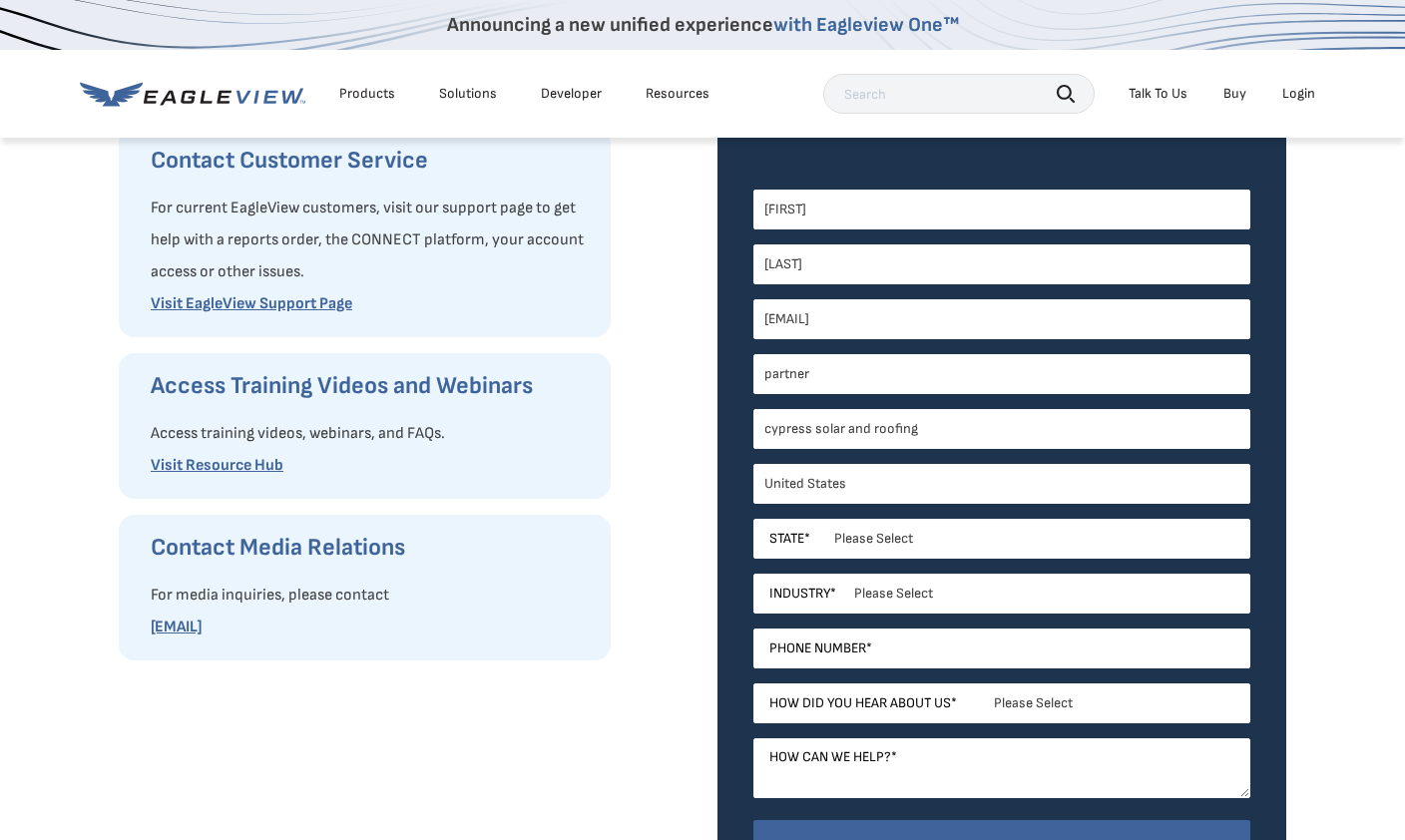 click on "Please Select Alabama Alaska Alberta Arizona Arkansas British Columbia California Colorado Connecticut Delaware District of Columbia Florida Georgia Guam Hawaii or American Samoa Idaho Illinois Indiana Iowa Kansas Kentucky Louisiana Maine Manitoba Maryland Massachusetts Michigan Minnesota Mississippi Missouri Montana Nebraska Nevada New Brunswick New Hampshire New Jersey New Mexico New York Newfoundland and Labrador North Carolina North Dakota Northern Mariana Islands Nova Scotia Nunavut Ohio Oklahoma Ontario Oregon Palau Pennsylvania Prince Edward Island Puerto Rico Quebec Rhode Island Saskatchewan South Carolina South Dakota Tennessee Texas Utah Vermont Virgin Islands Virginia Washington West Virginia Wisconsin Wyoming Yukon" at bounding box center [1002, 539] 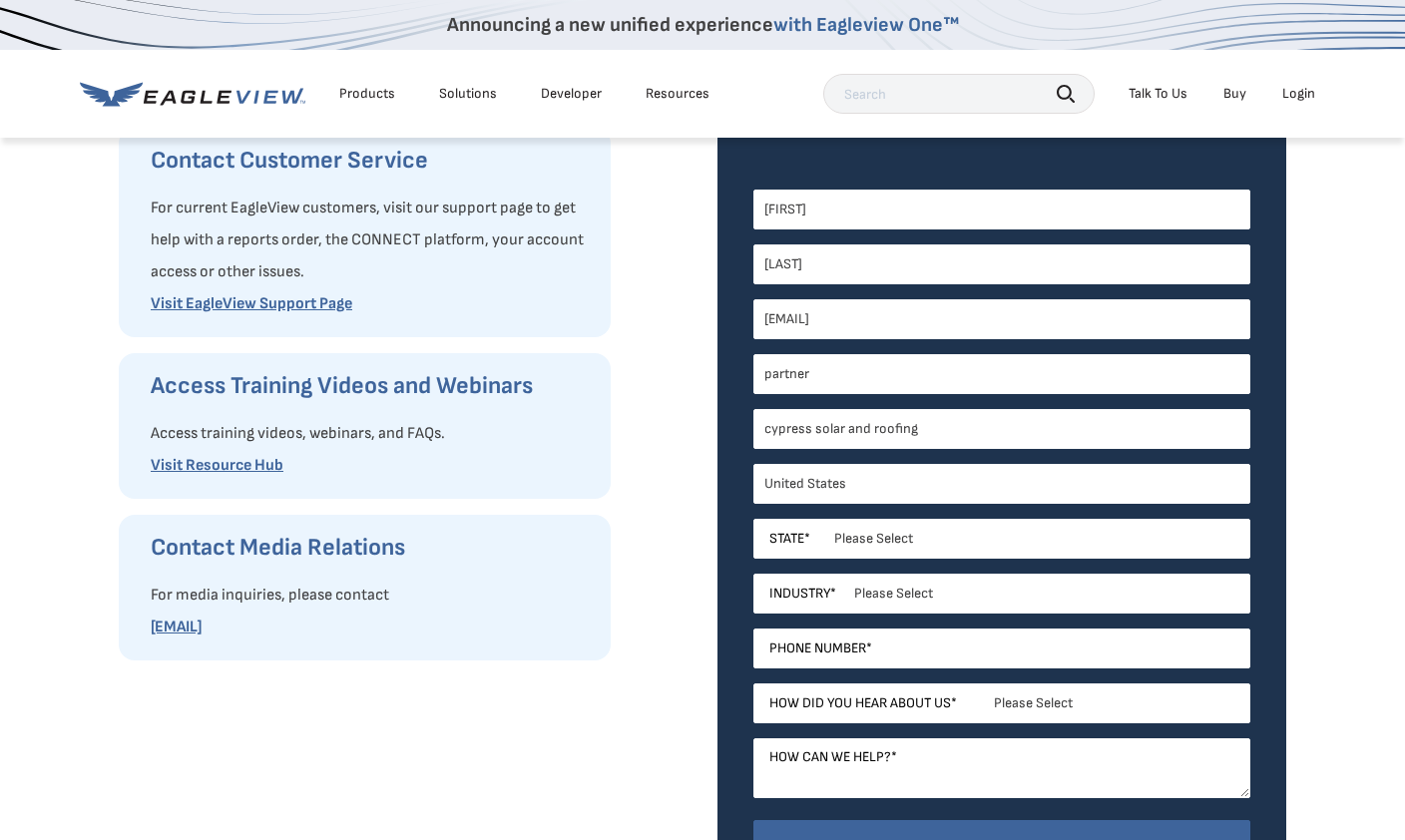 select on "Louisiana" 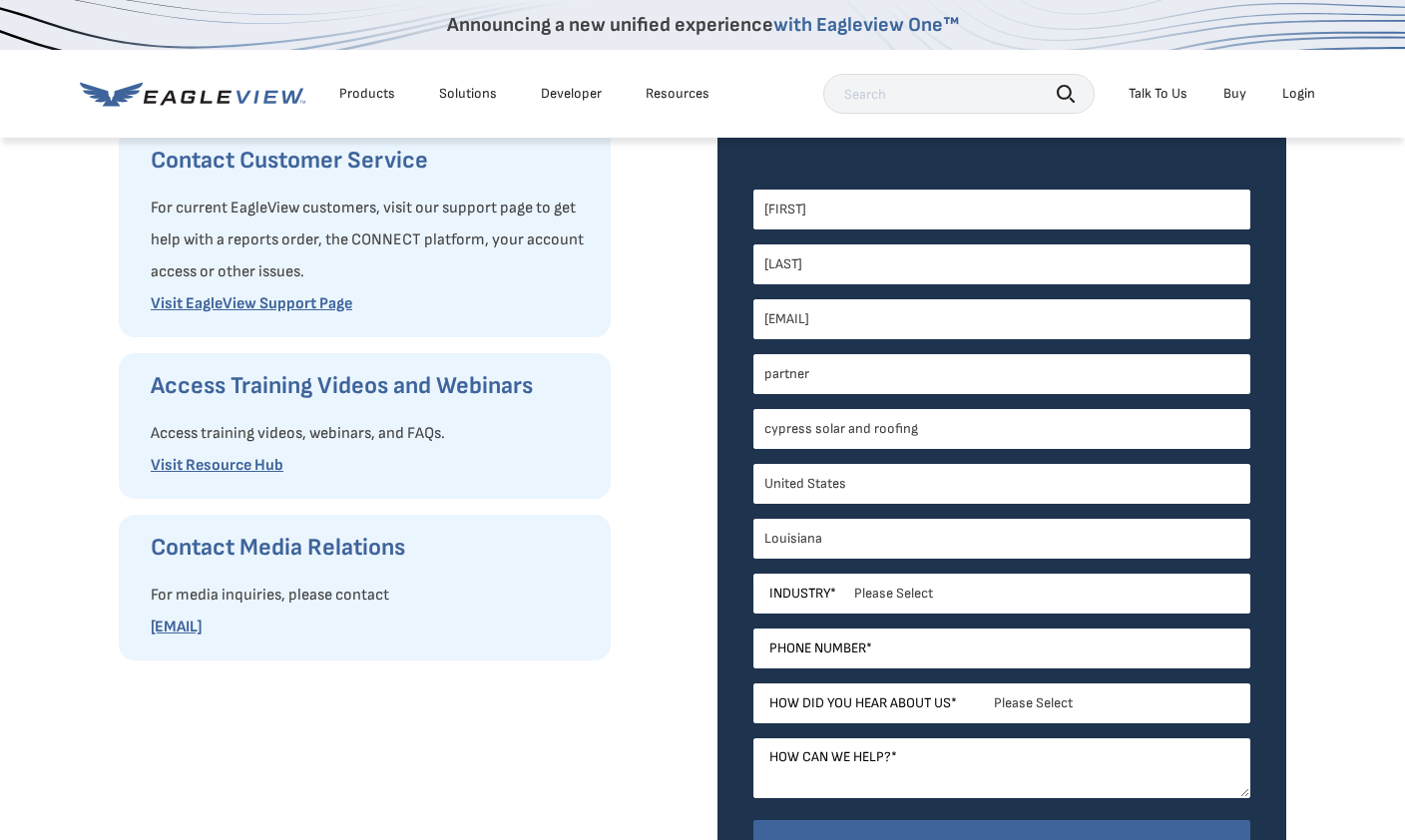click on "Please Select Architects & Engineering Construction Electric/Gas Utilities Government Insurance Other Property Maintenance Real Estate Solar Telecommunications Software and Technology" at bounding box center (1002, 594) 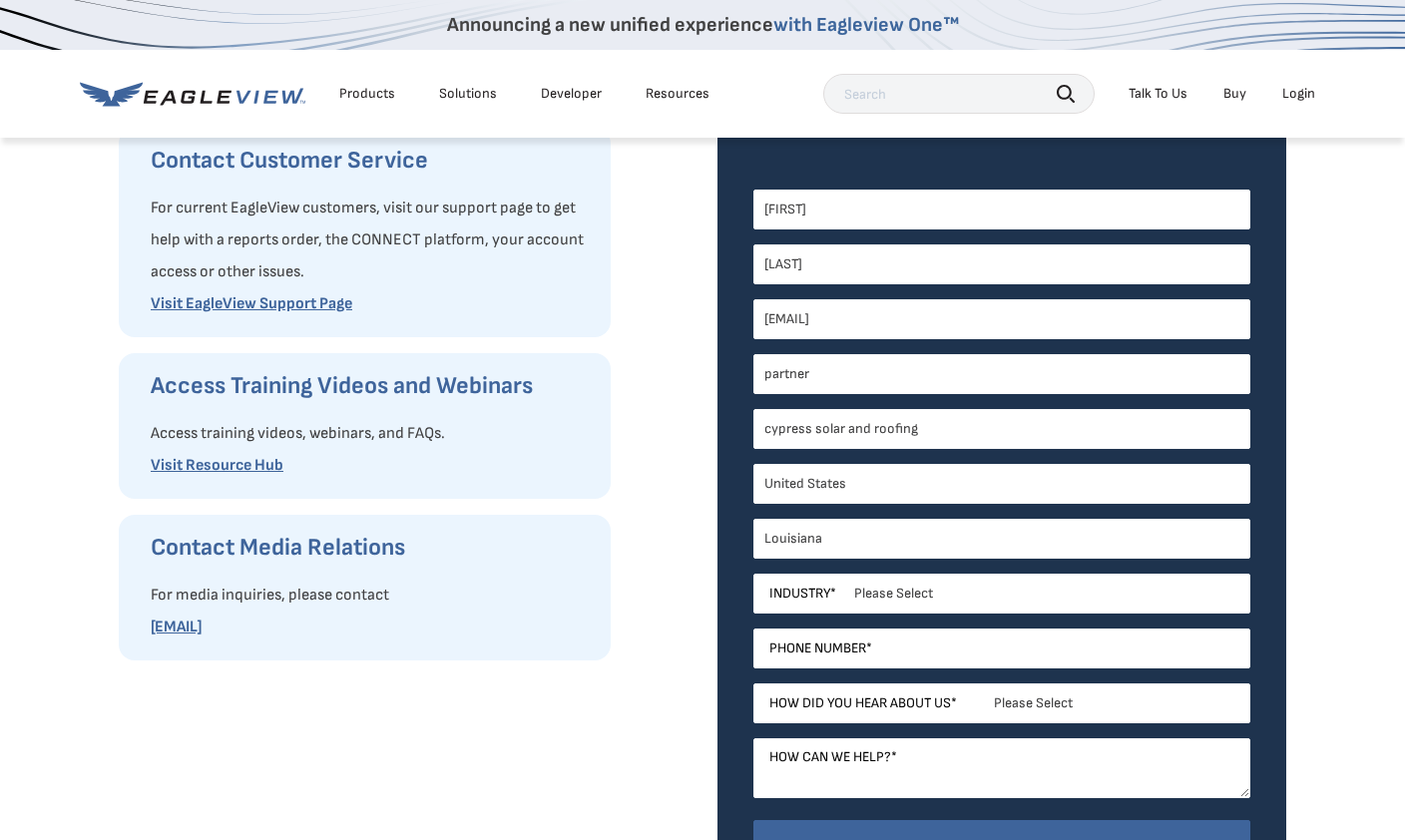 select on "Construction" 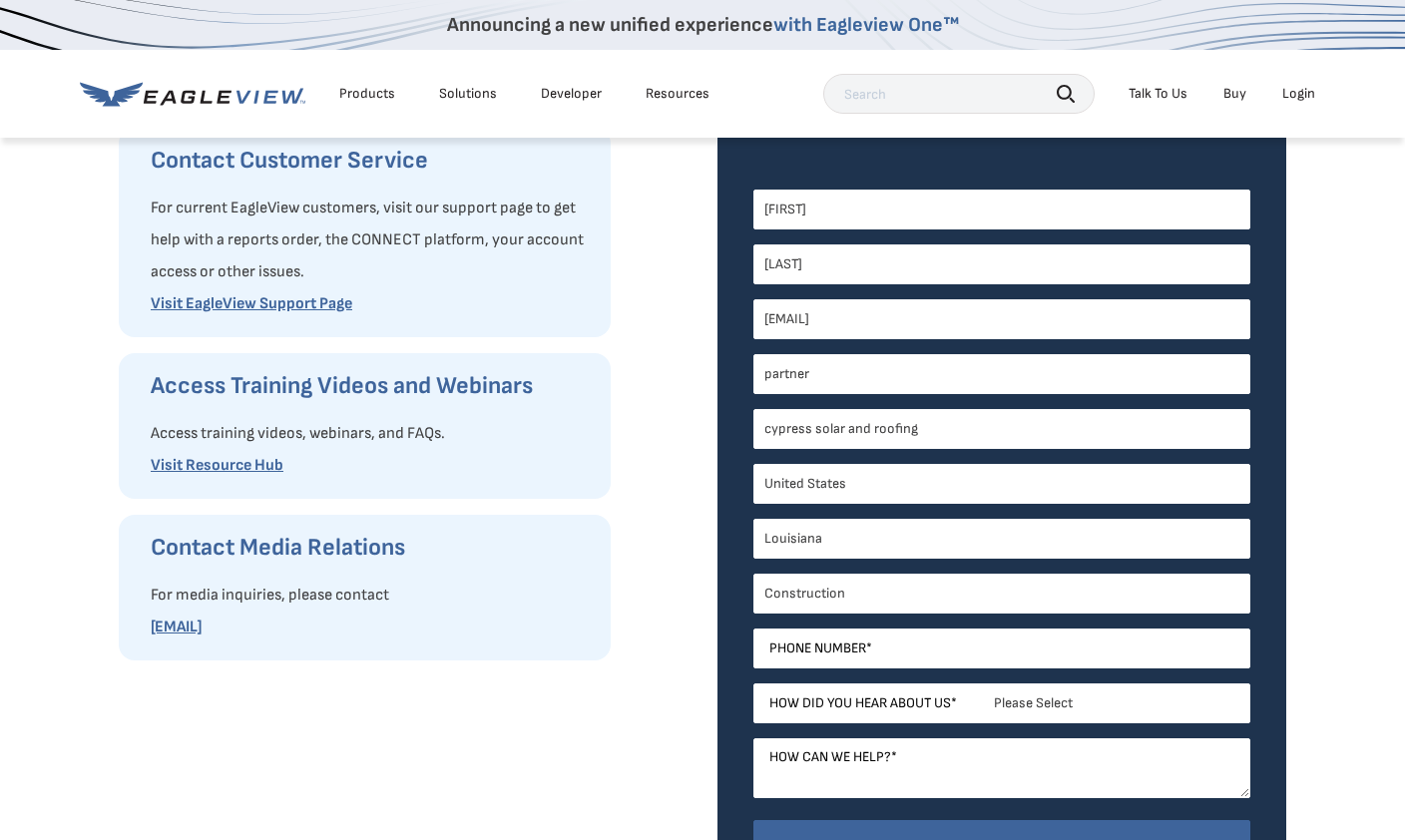 click on "Phone Number" at bounding box center [817, 648] 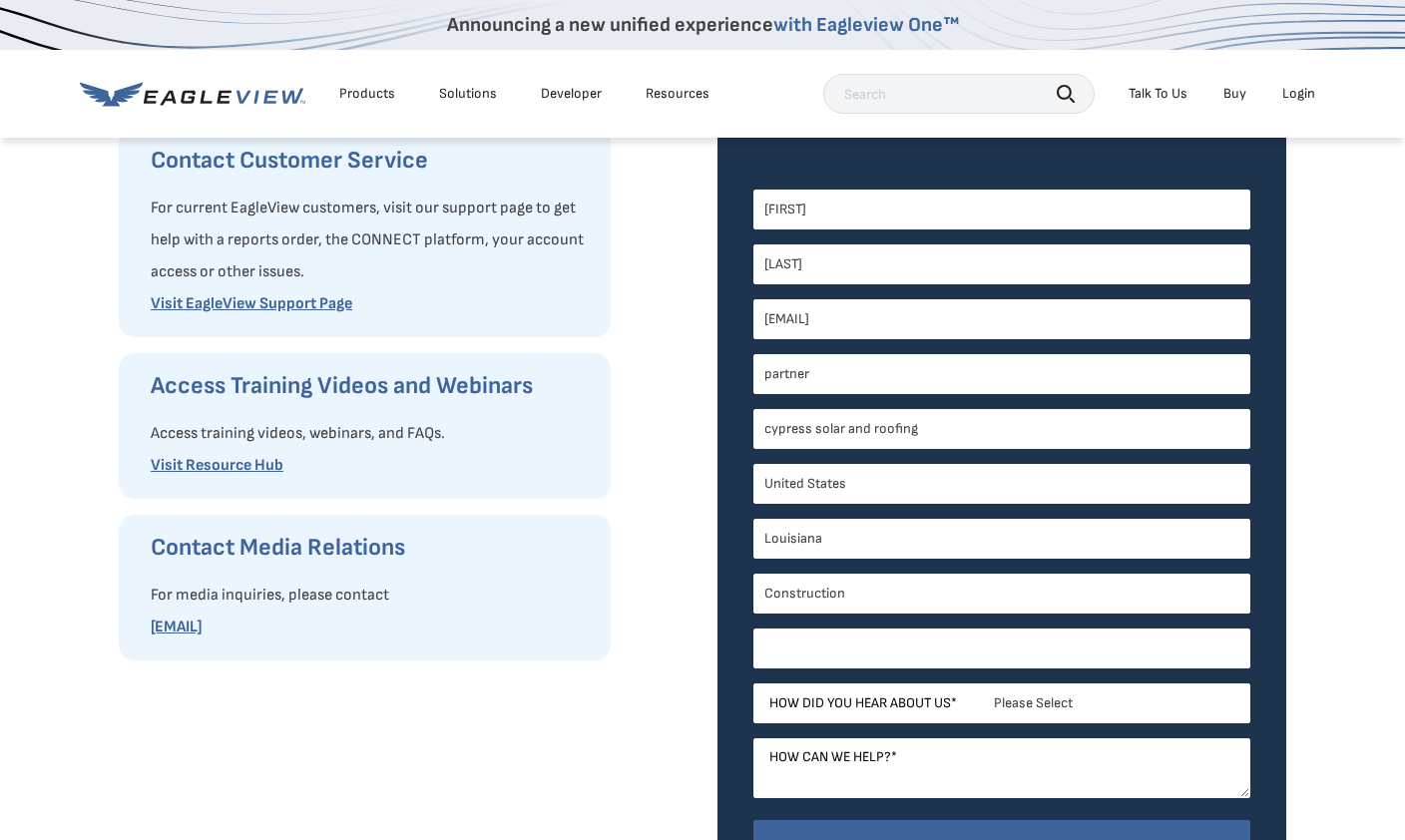 click on "Phone Number *" at bounding box center [1002, 648] 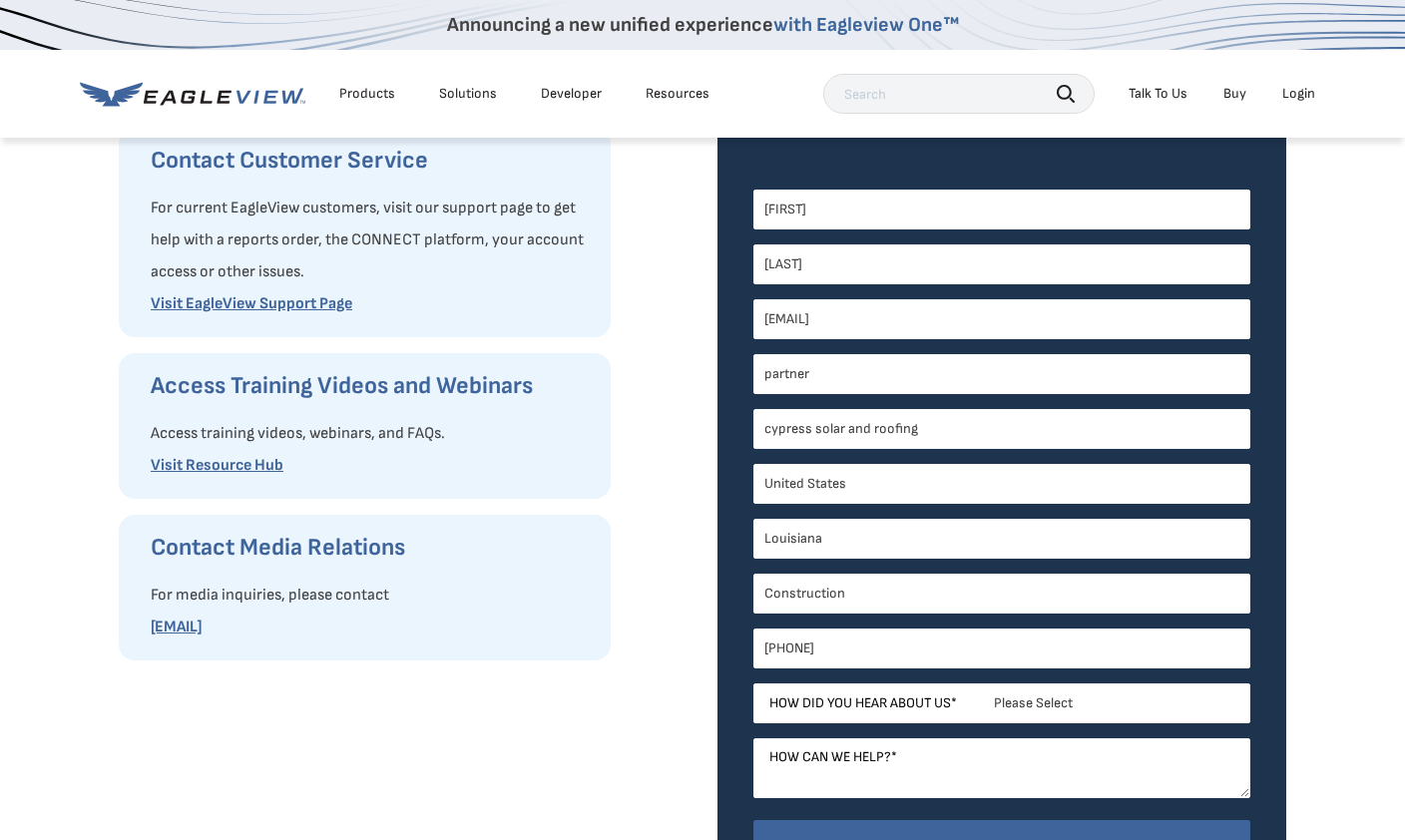 type on "[PHONE]" 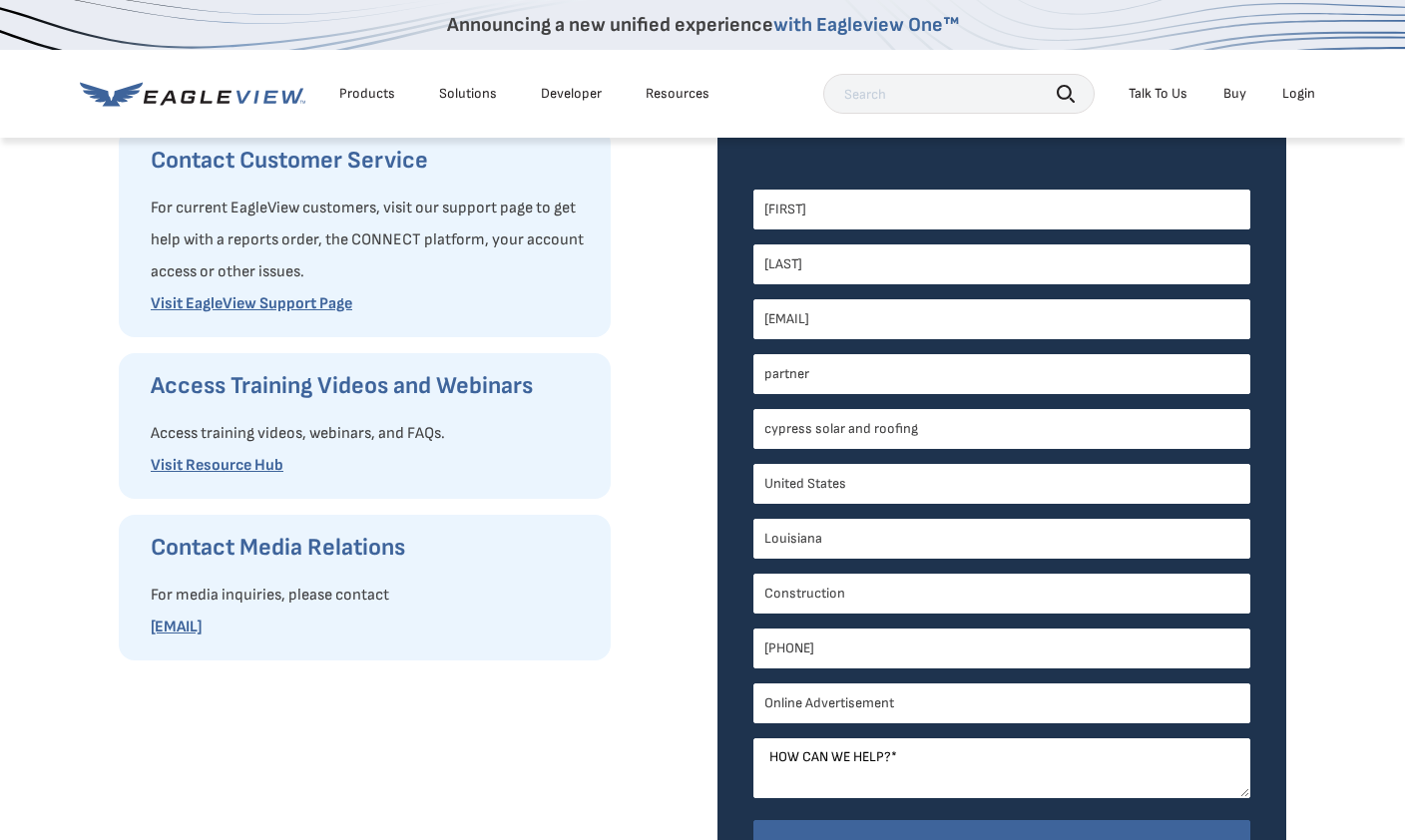click on "How can we help? *" at bounding box center [833, 781] 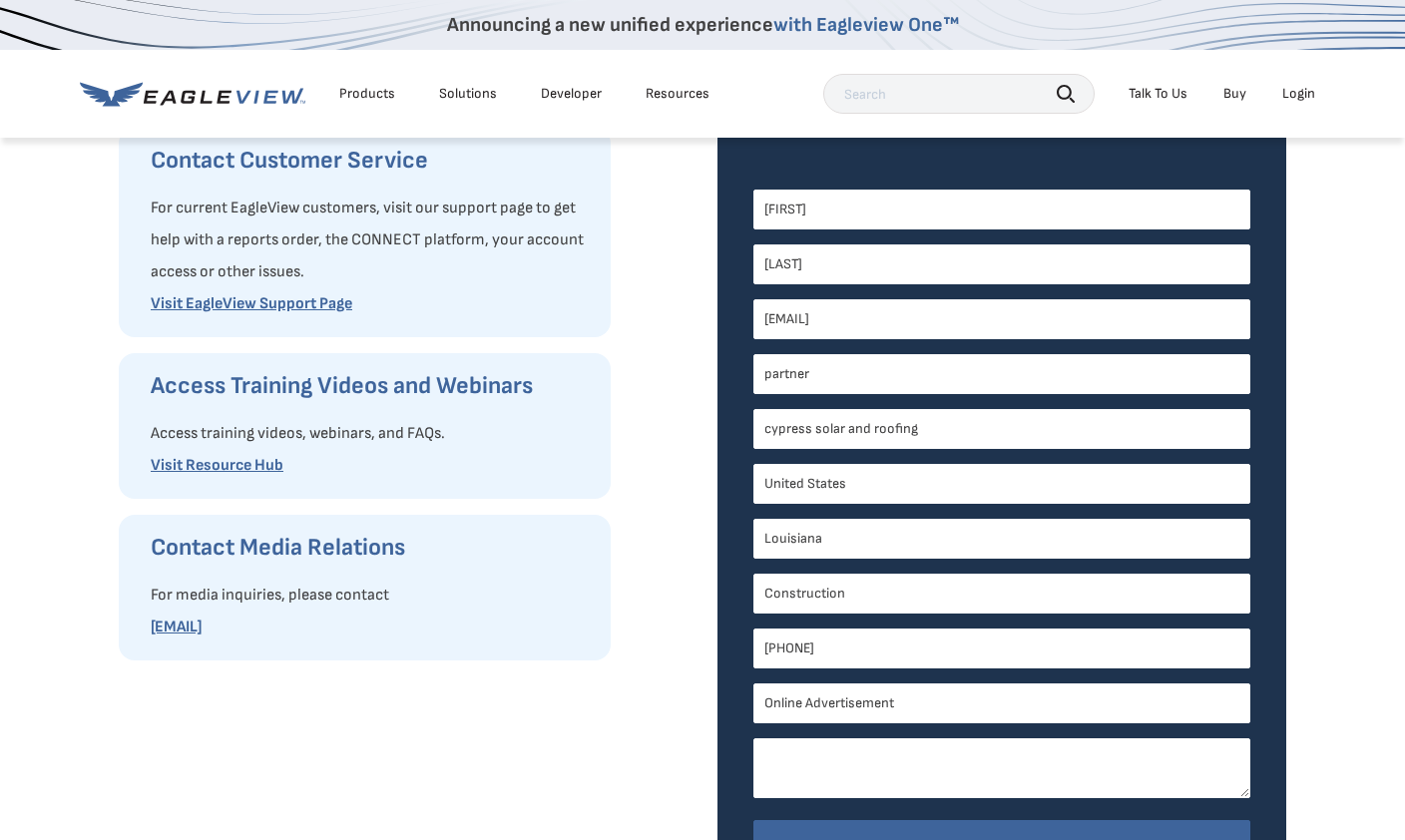 click on "How can we help? *" at bounding box center [1002, 768] 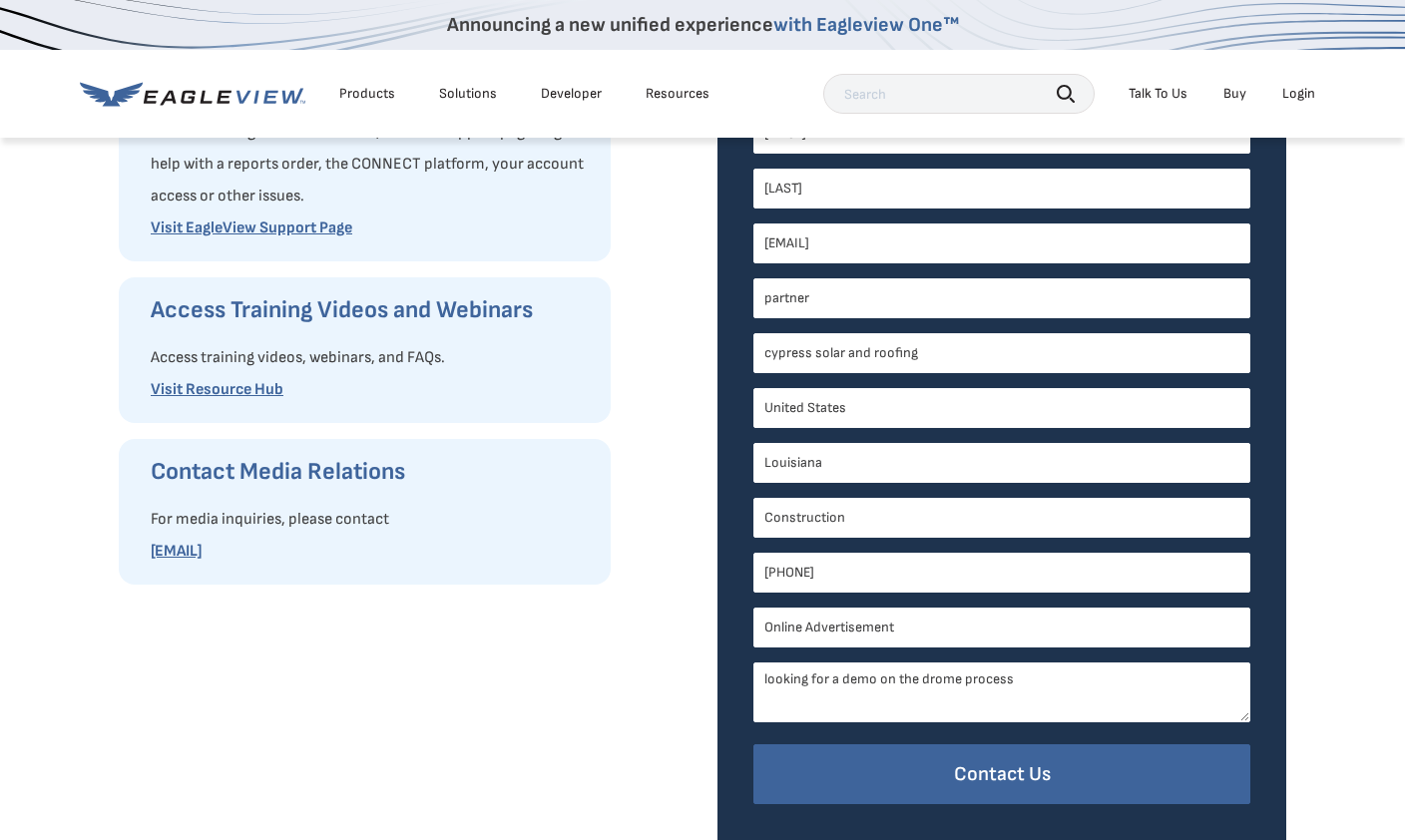scroll, scrollTop: 558, scrollLeft: 0, axis: vertical 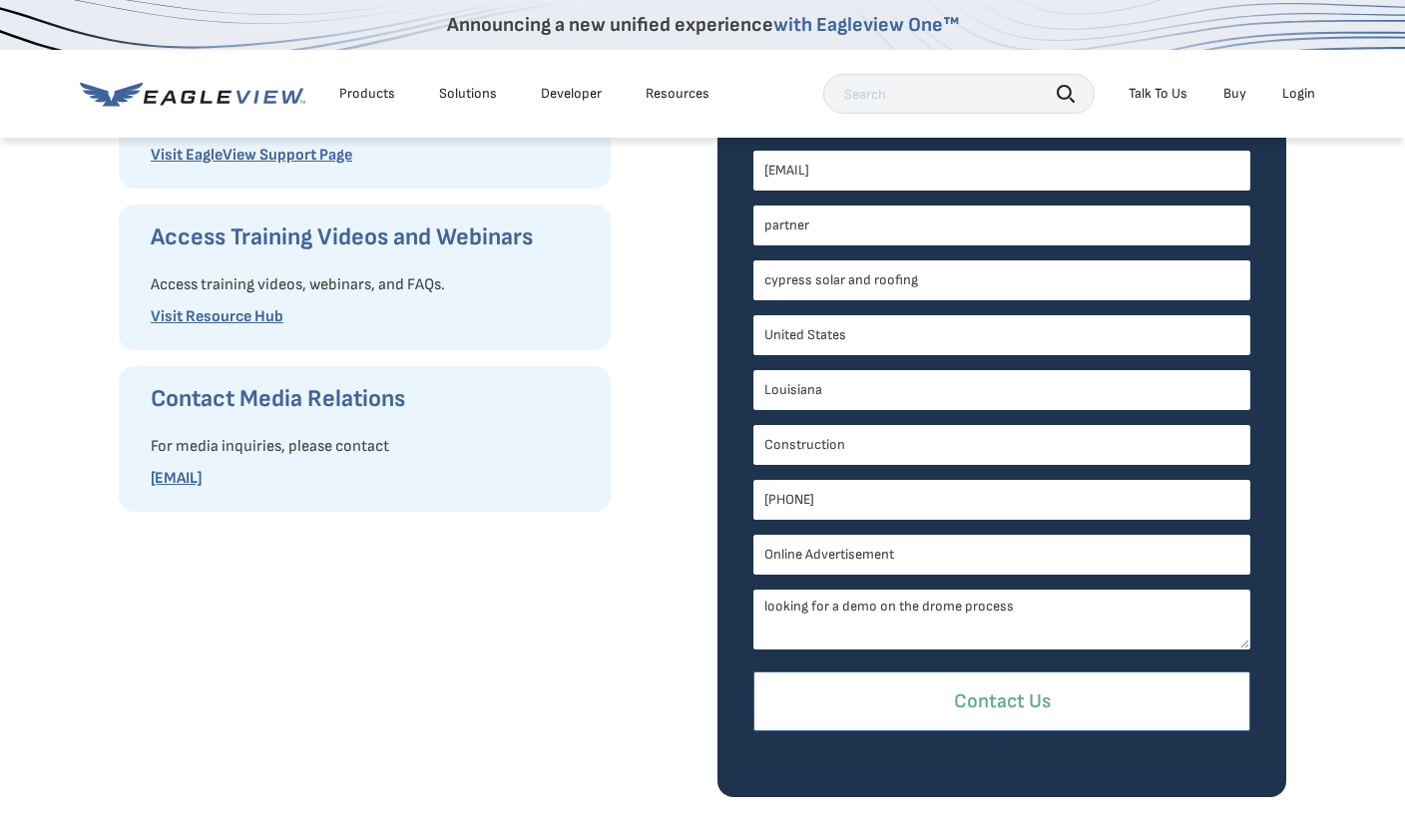 type on "looking for a demo on the drome process" 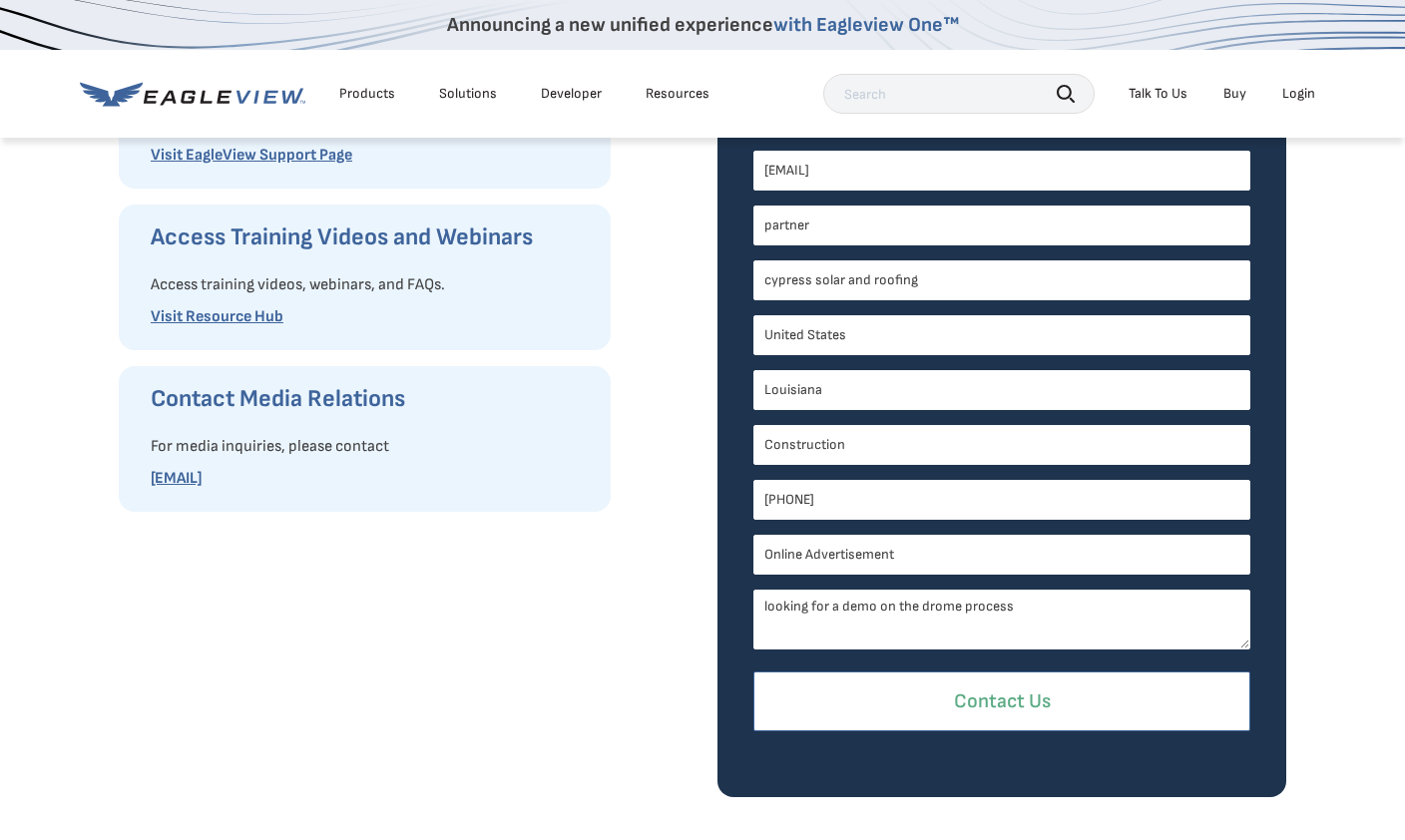 click on "Contact Us" at bounding box center [1002, 701] 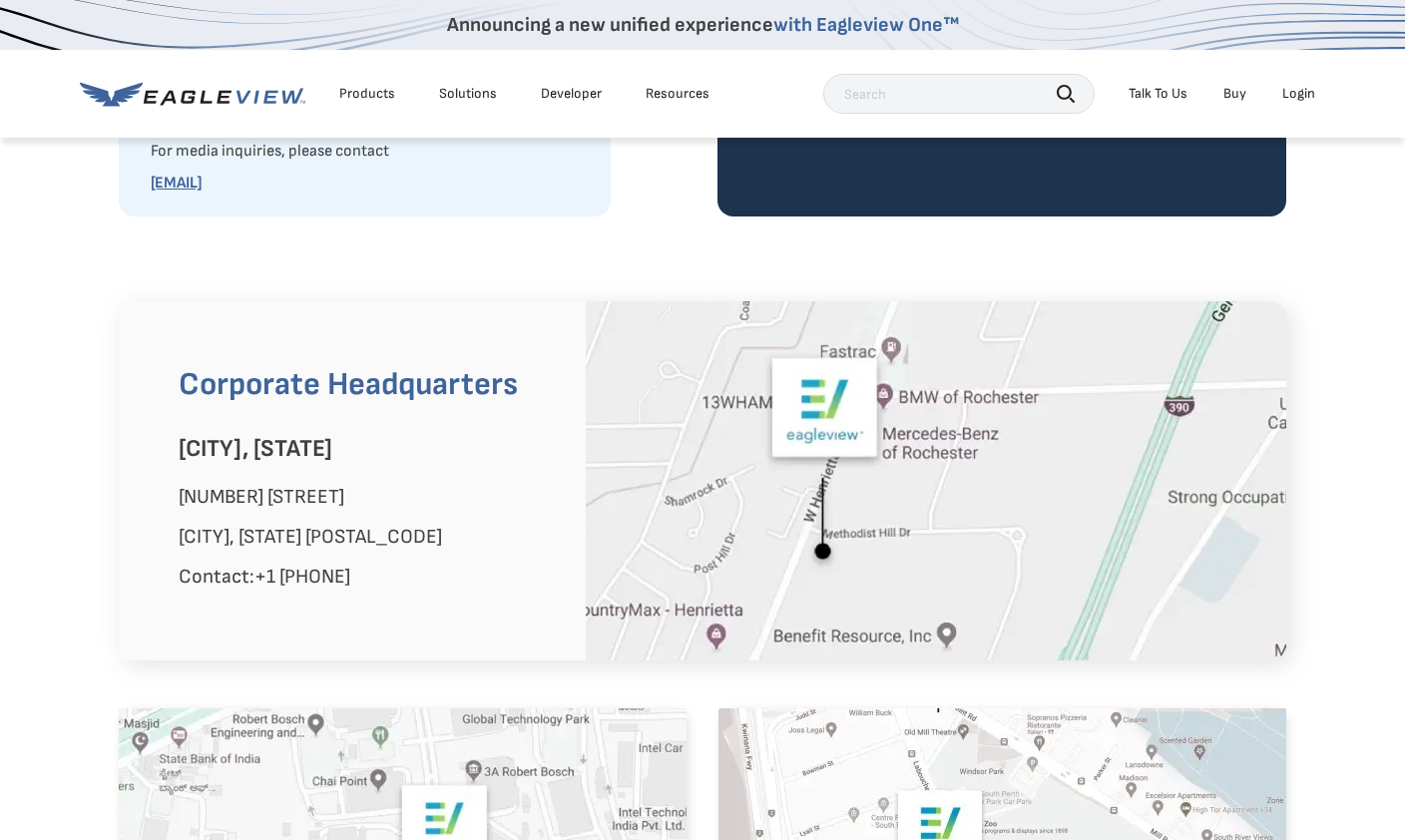 scroll, scrollTop: 848, scrollLeft: 0, axis: vertical 